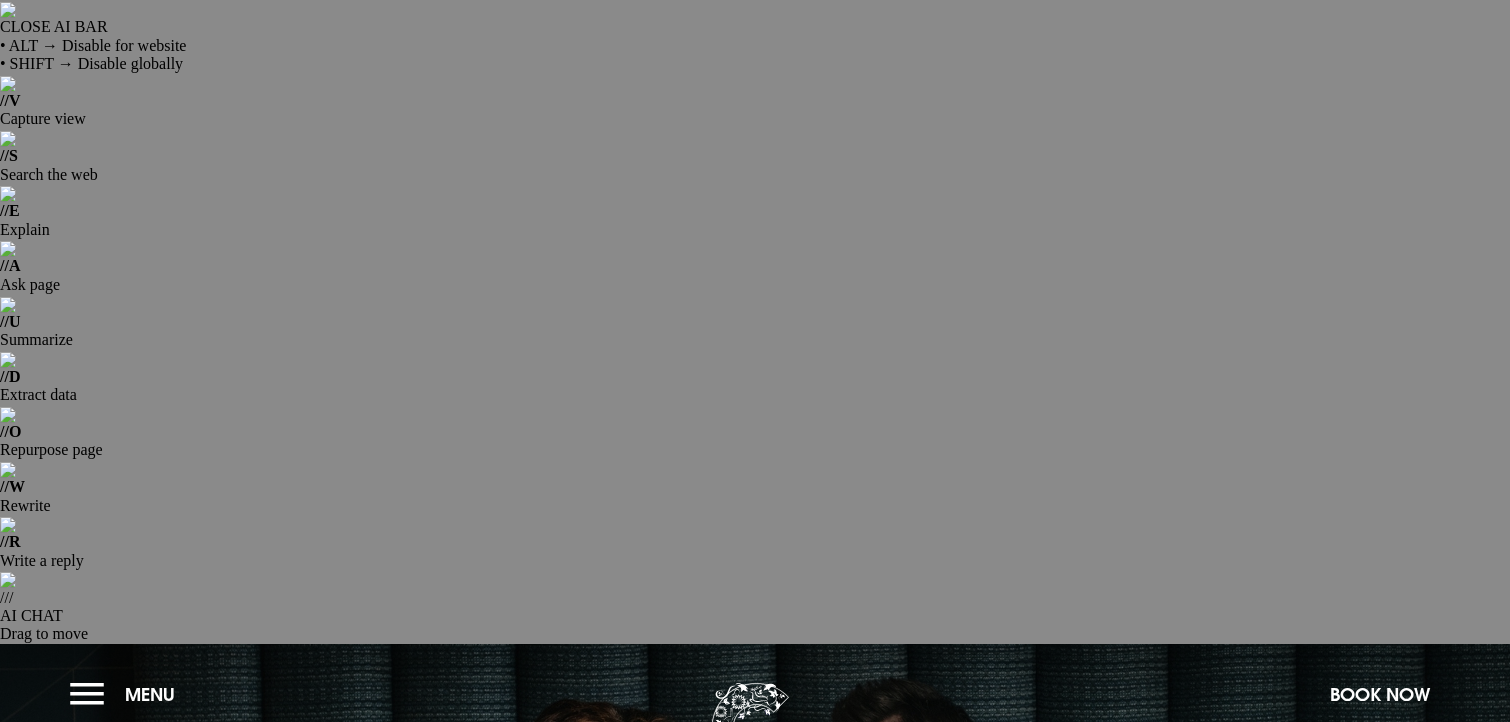 scroll, scrollTop: 0, scrollLeft: 0, axis: both 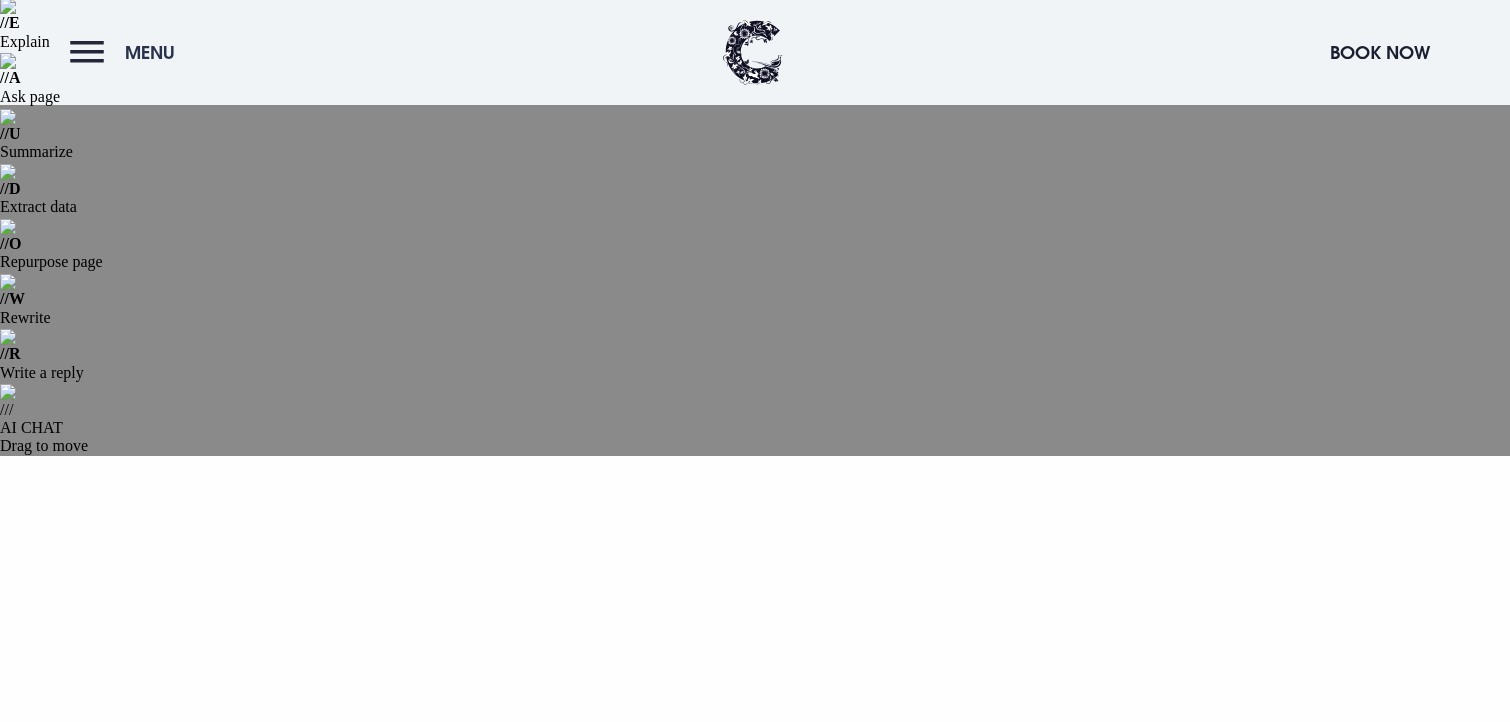 click on "Menu" at bounding box center [150, 52] 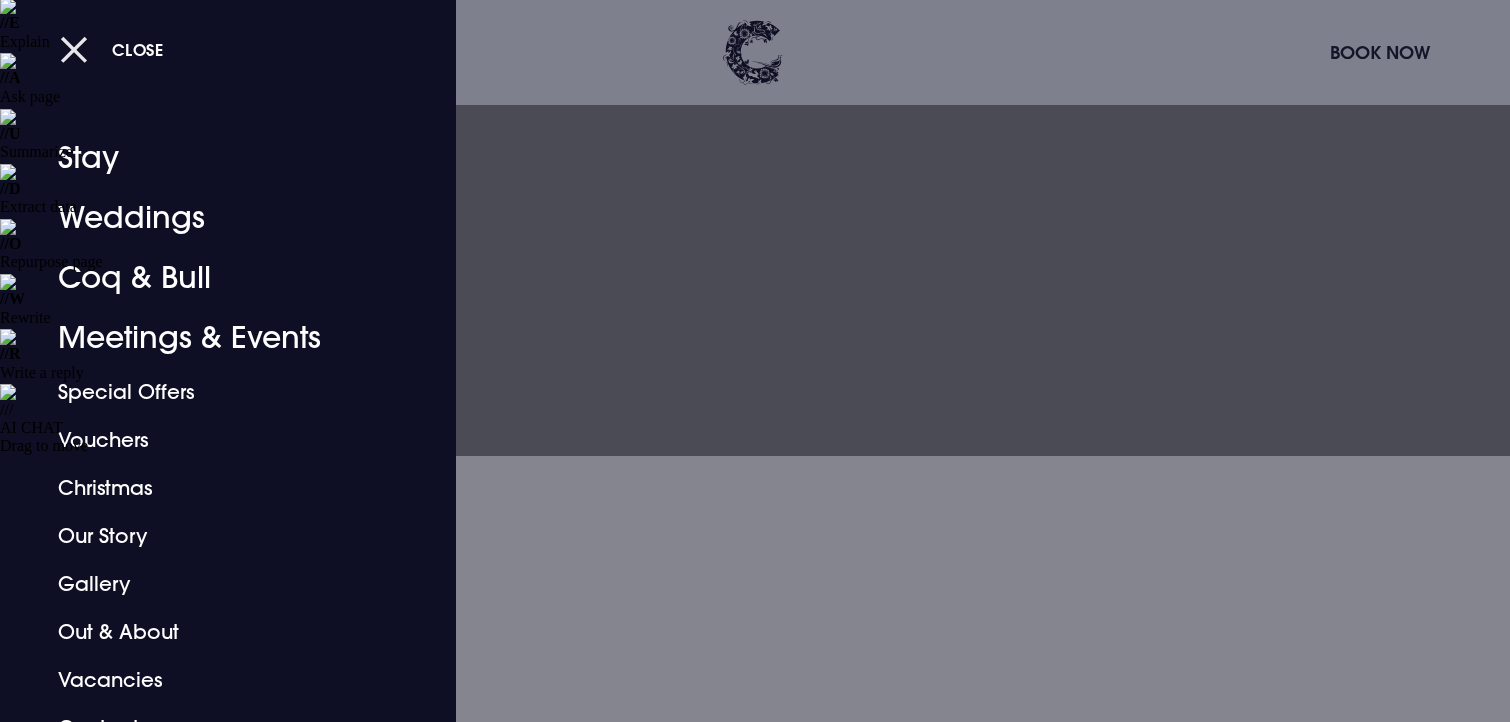 click on "Close" at bounding box center [112, 49] 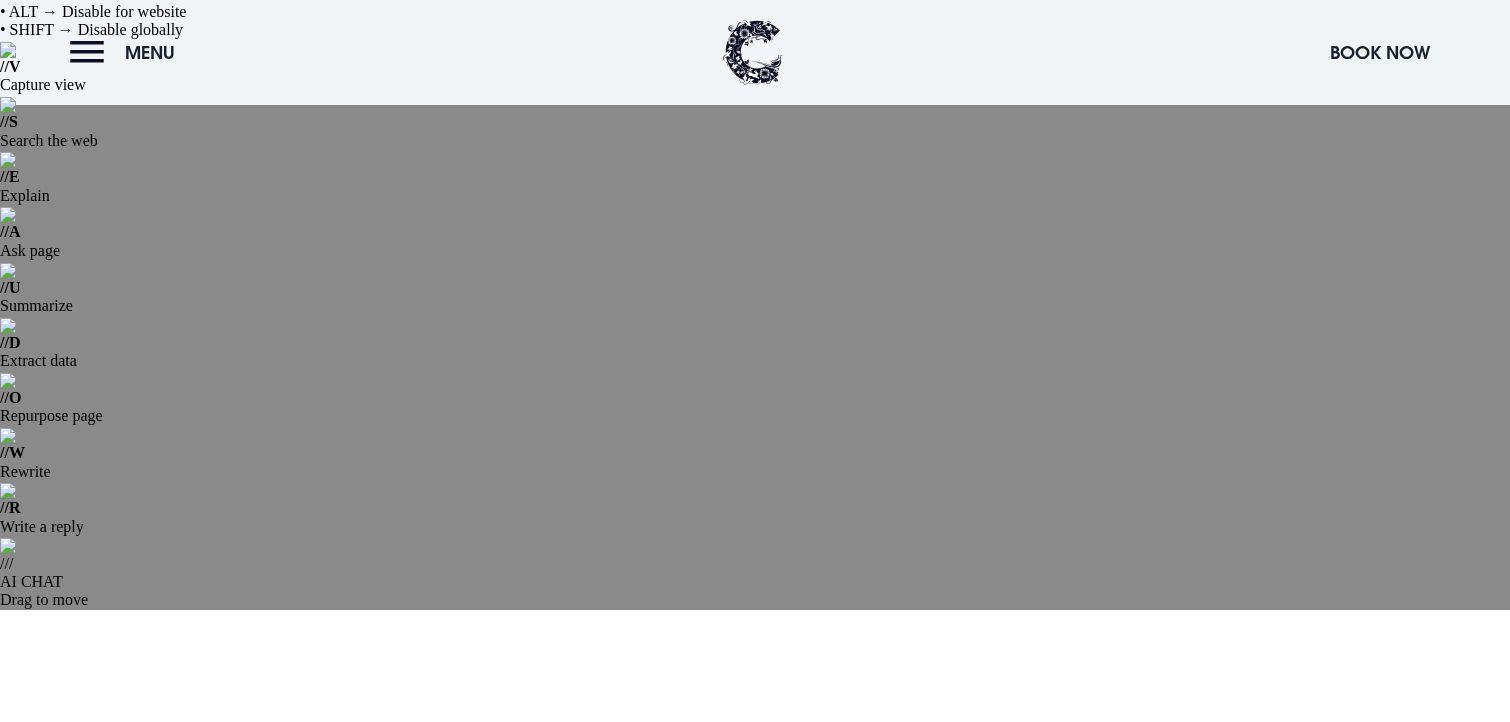 scroll, scrollTop: 0, scrollLeft: 0, axis: both 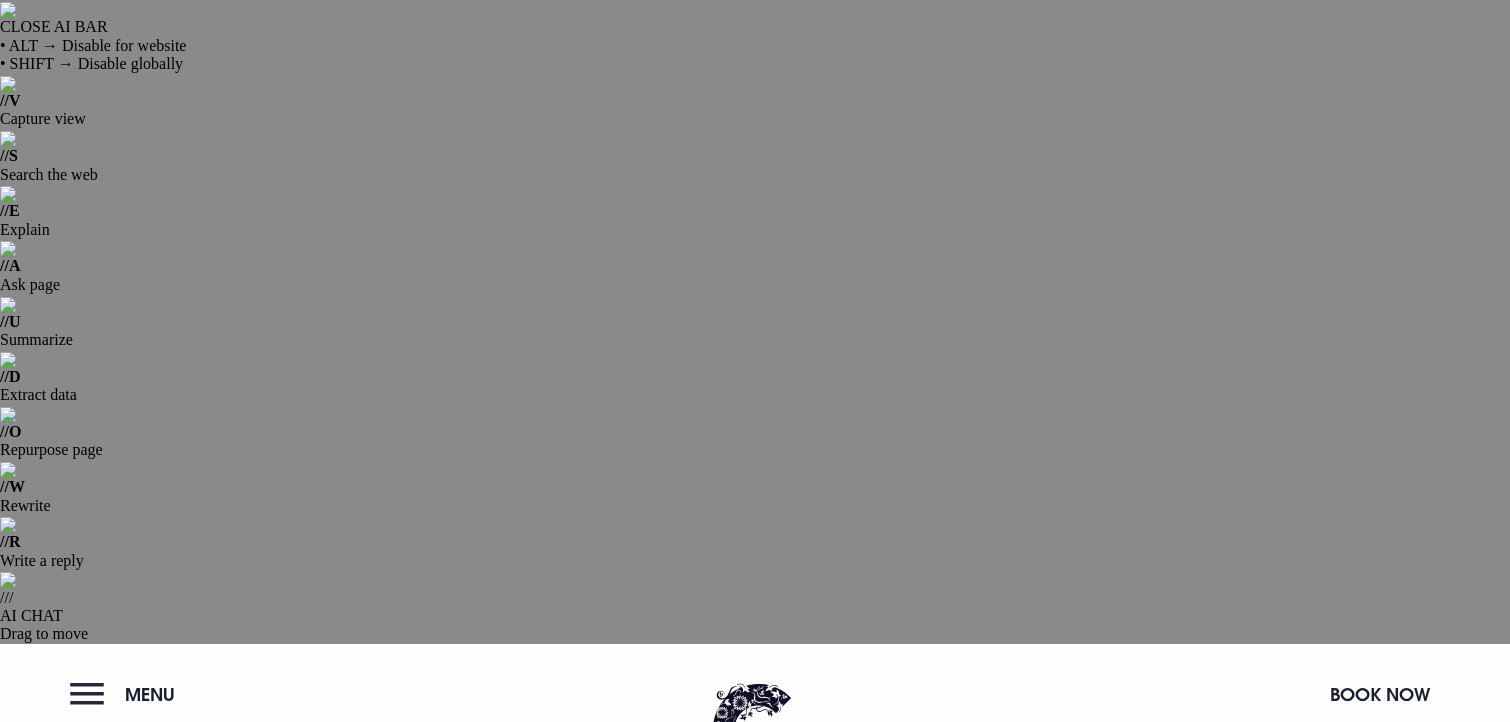 click on "Menu" at bounding box center [150, 694] 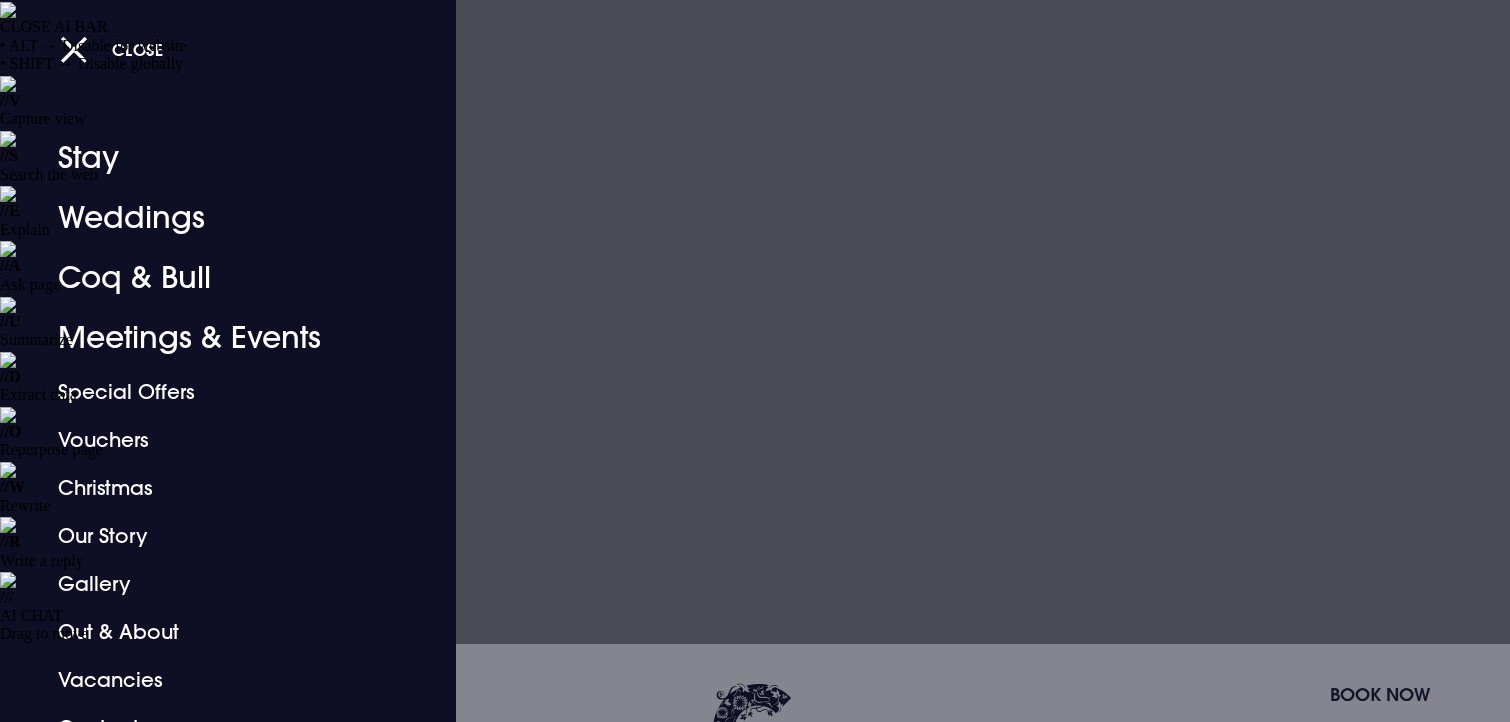 click at bounding box center [755, 361] 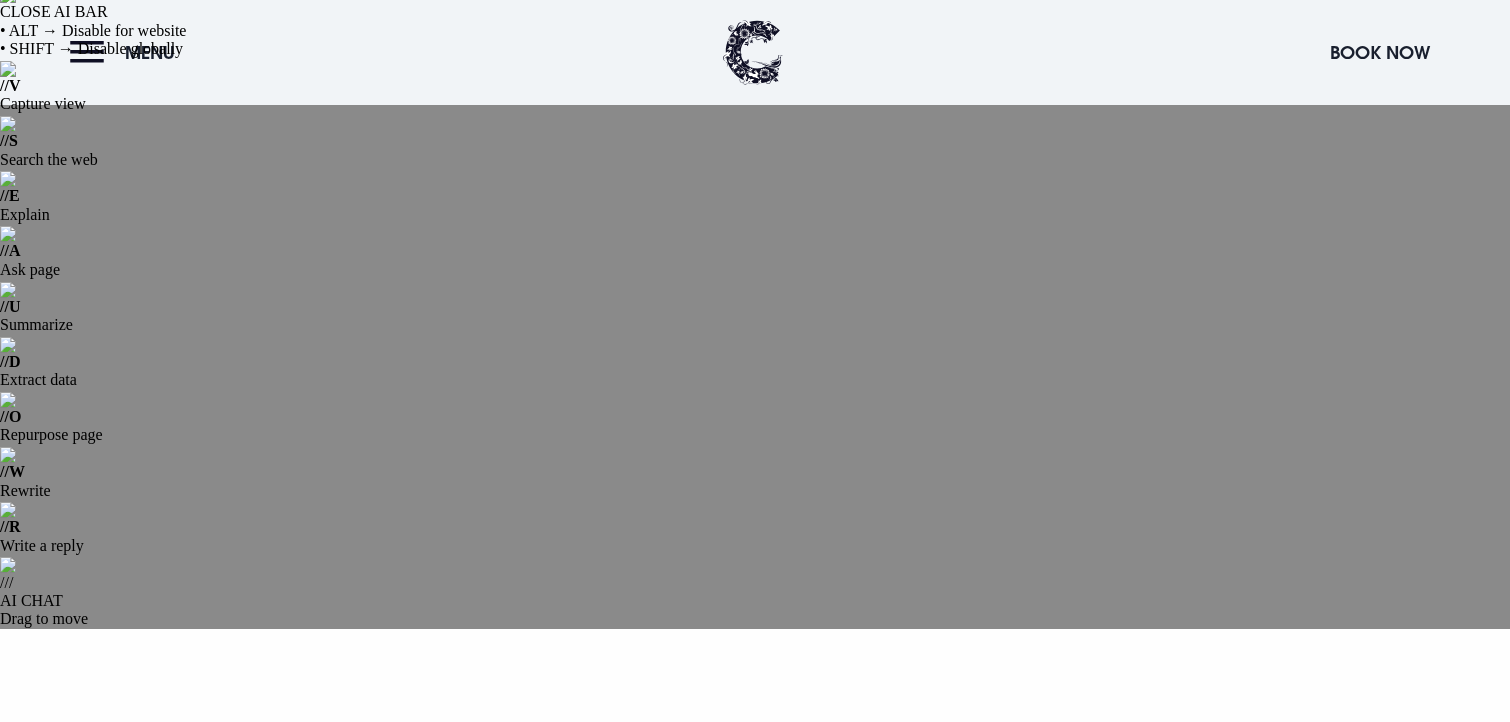 scroll, scrollTop: 0, scrollLeft: 0, axis: both 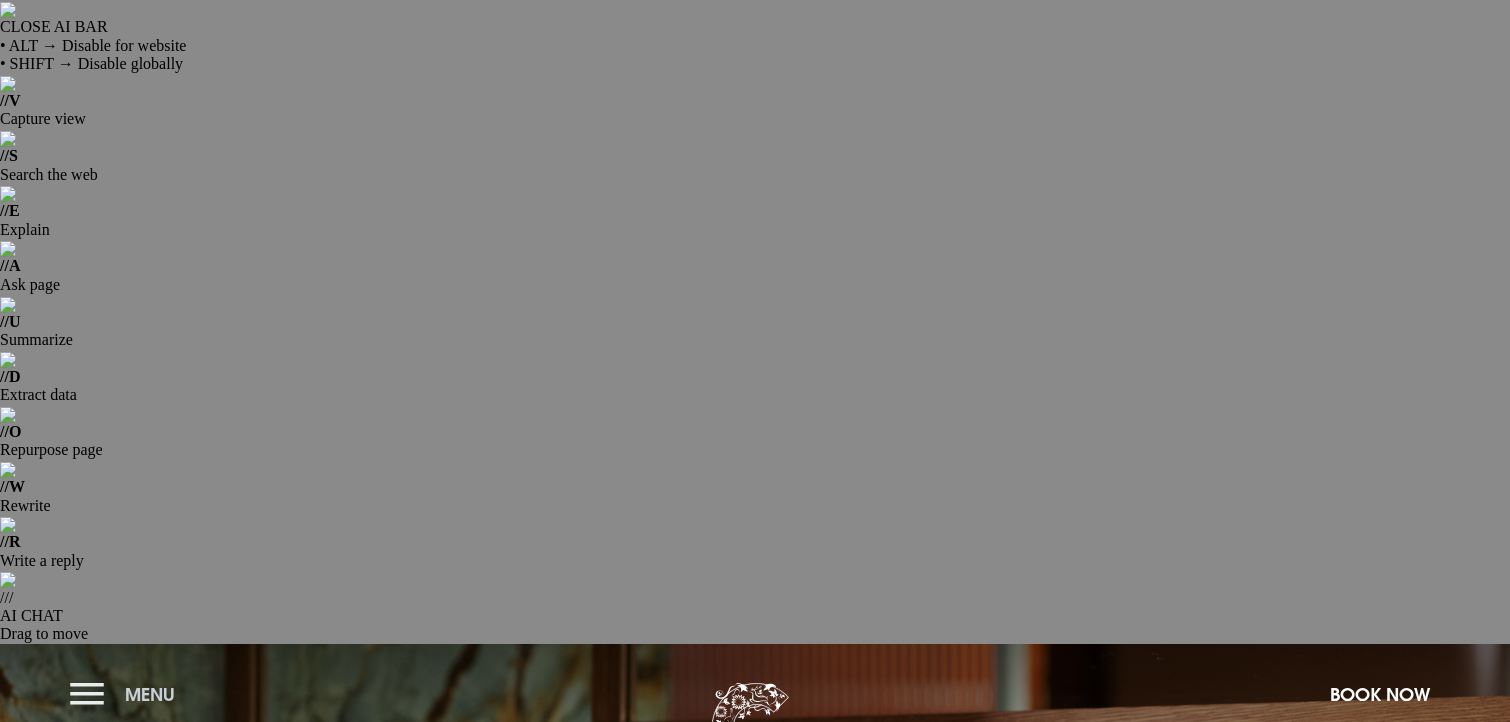click on "Menu" at bounding box center [127, 694] 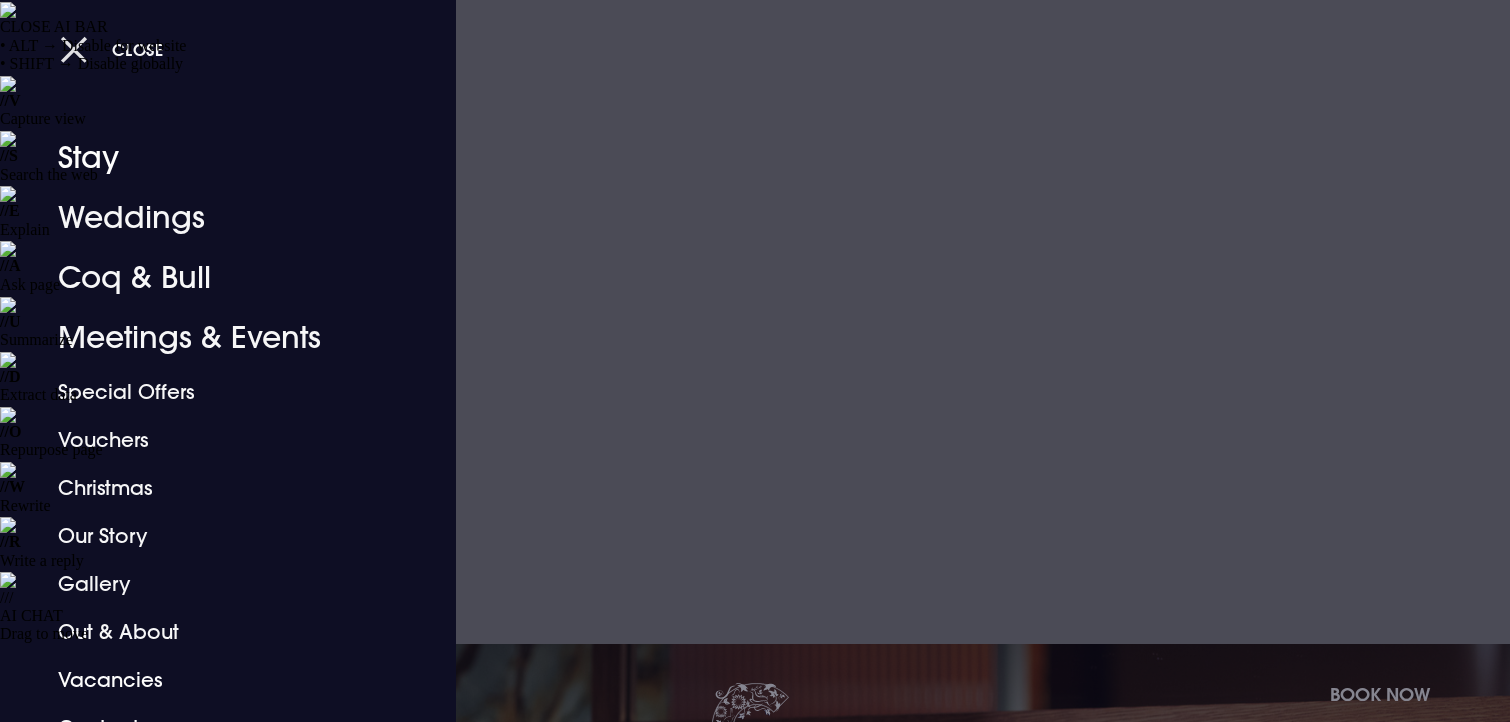click on "Close" at bounding box center (112, 49) 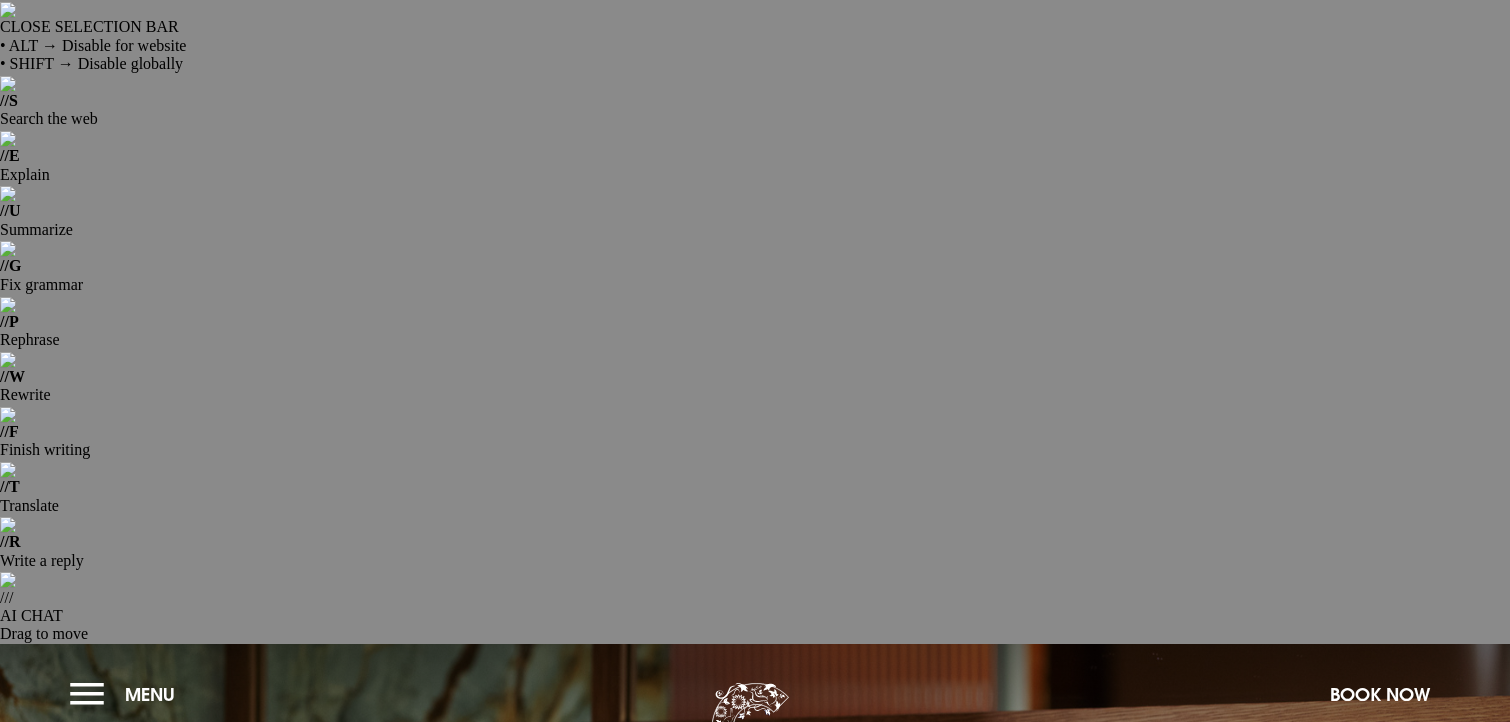 drag, startPoint x: 920, startPoint y: 420, endPoint x: 559, endPoint y: 336, distance: 370.64404 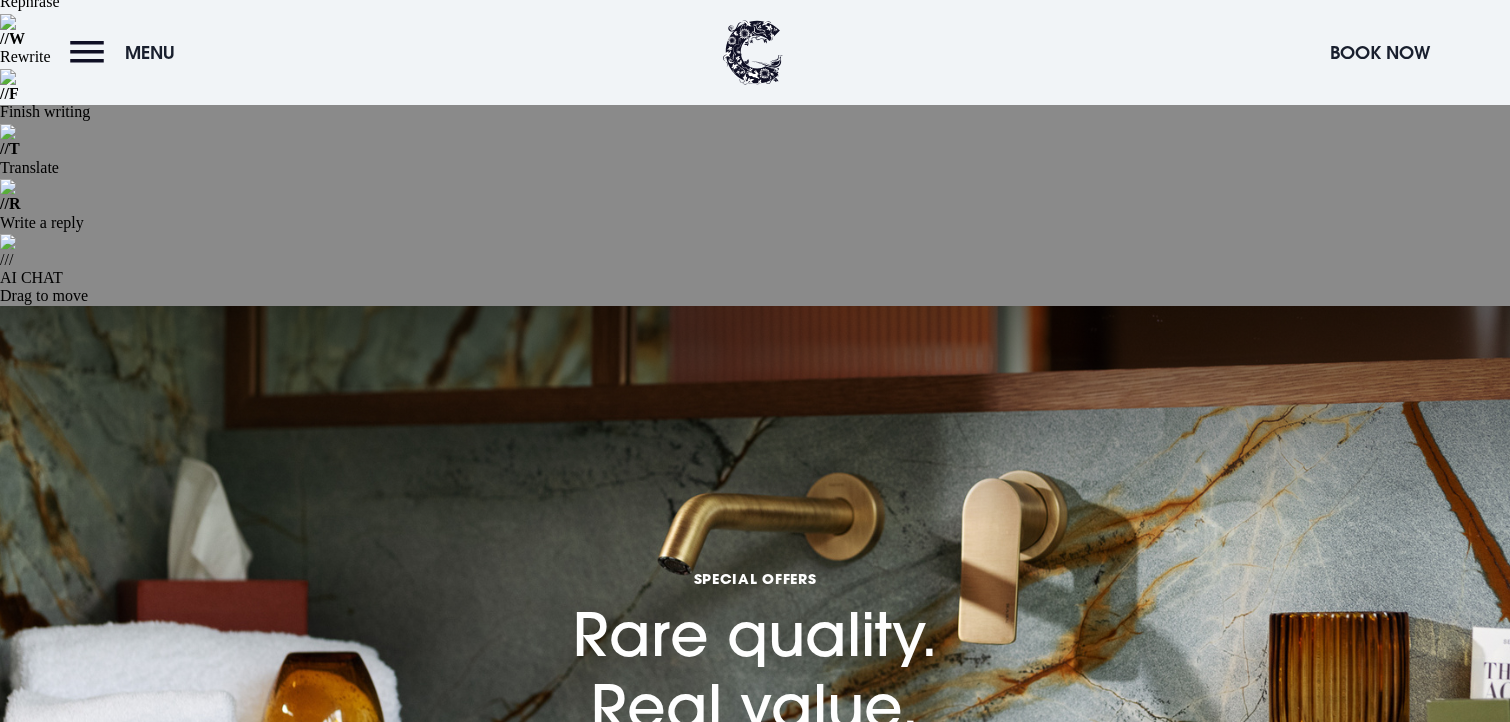 scroll, scrollTop: 0, scrollLeft: 0, axis: both 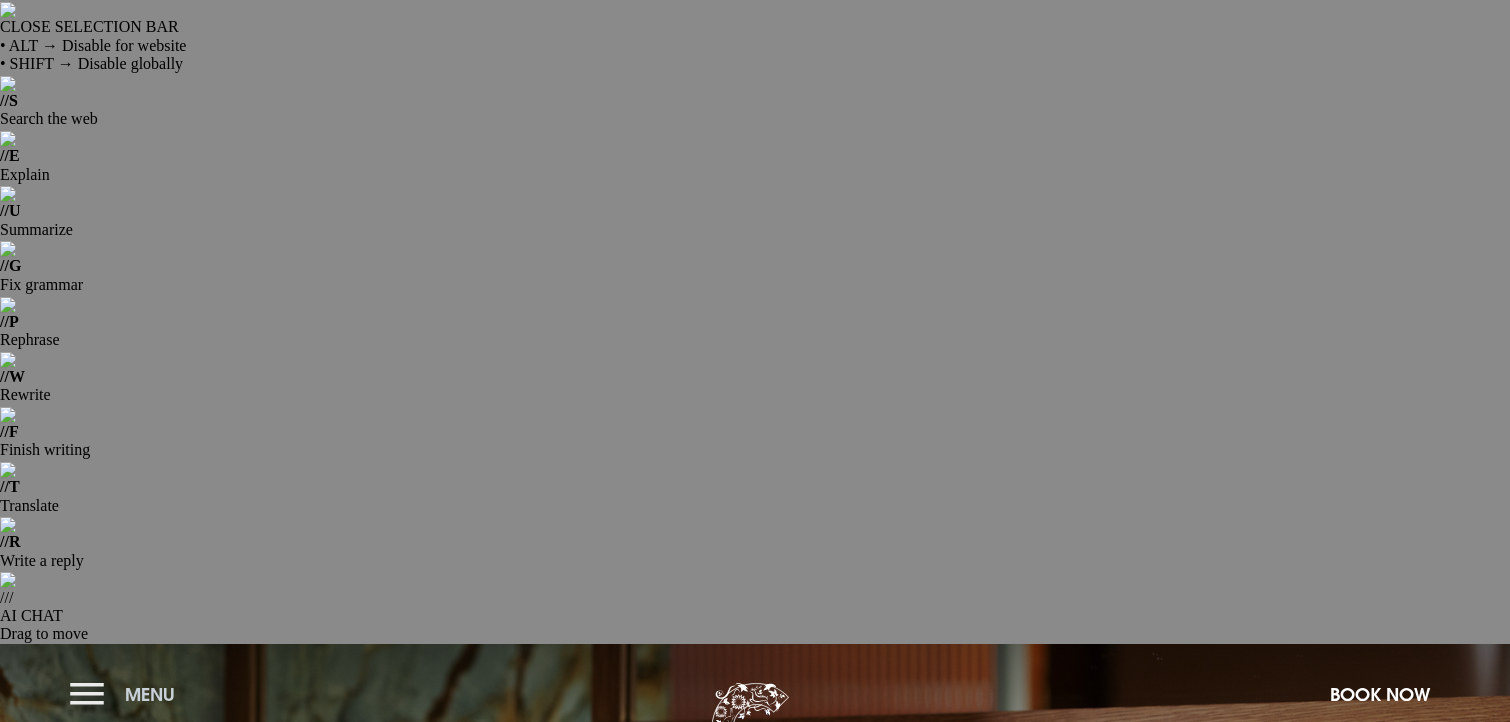 click on "Menu" at bounding box center (127, 694) 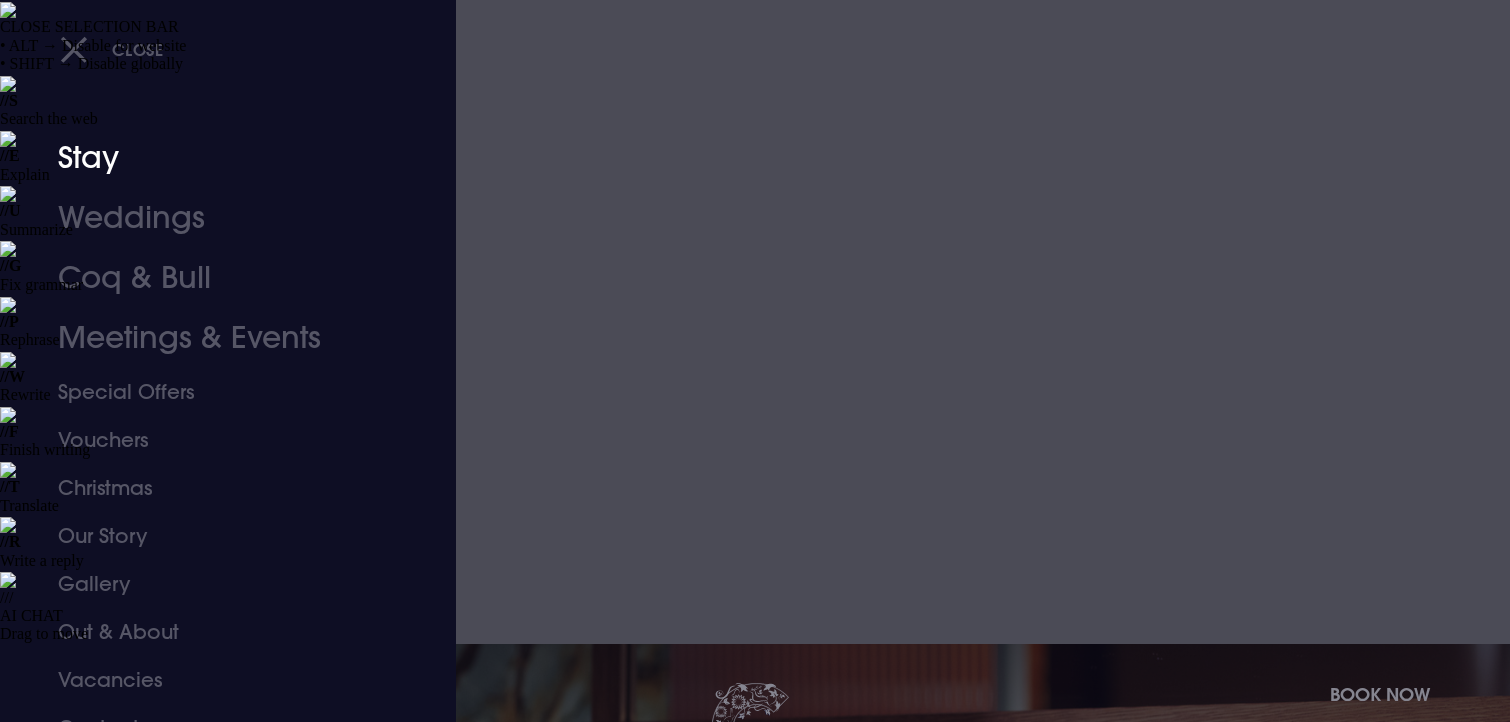 click on "Stay" at bounding box center [216, 158] 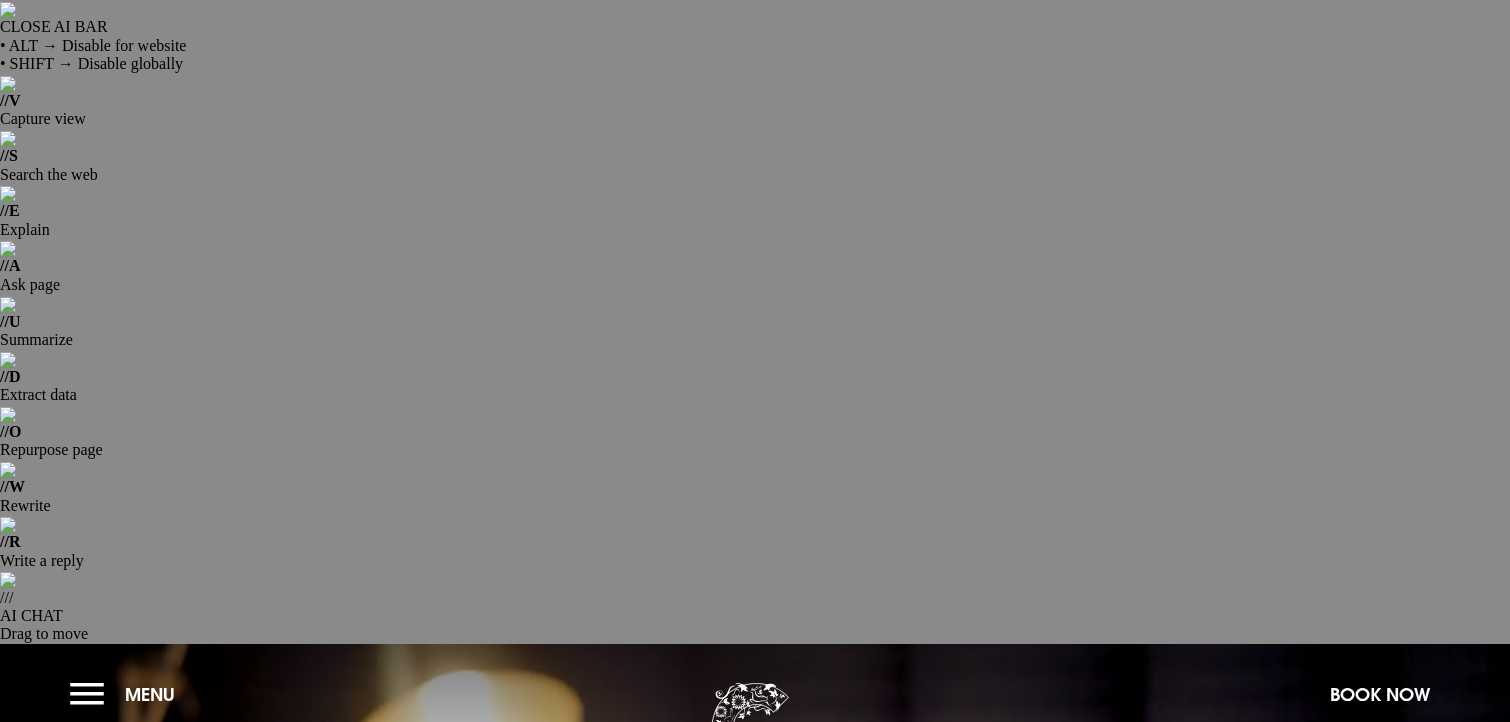 scroll, scrollTop: 0, scrollLeft: 0, axis: both 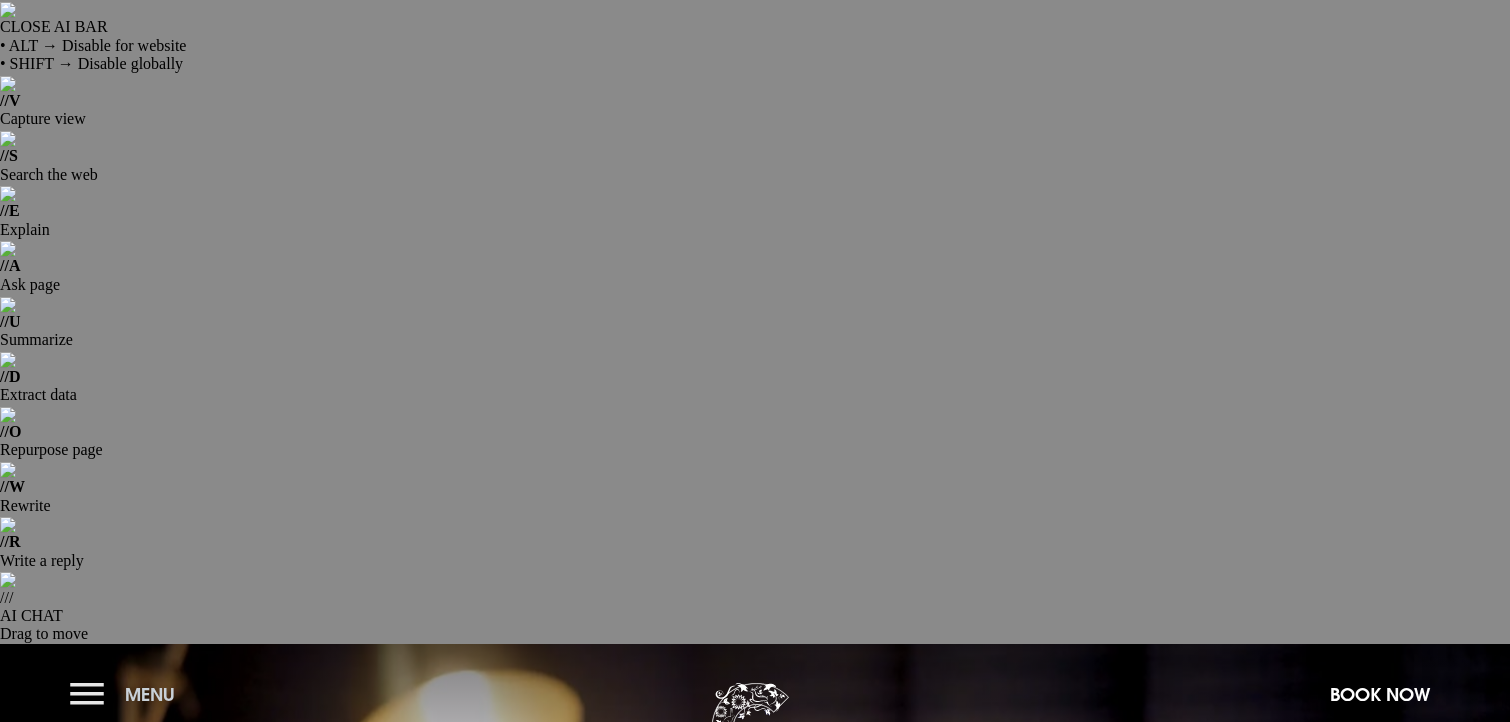click on "Menu" at bounding box center [150, 694] 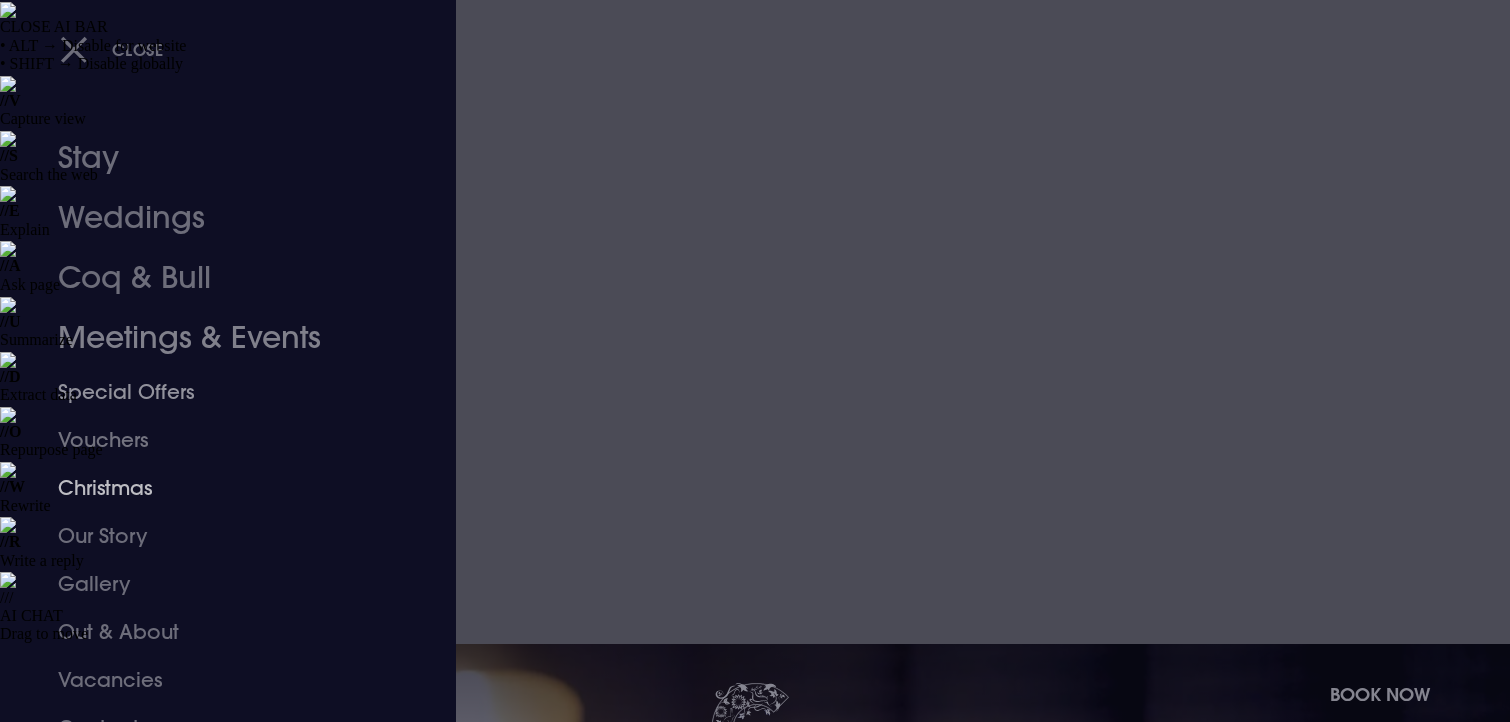 click on "Meetings & Events" at bounding box center [216, 338] 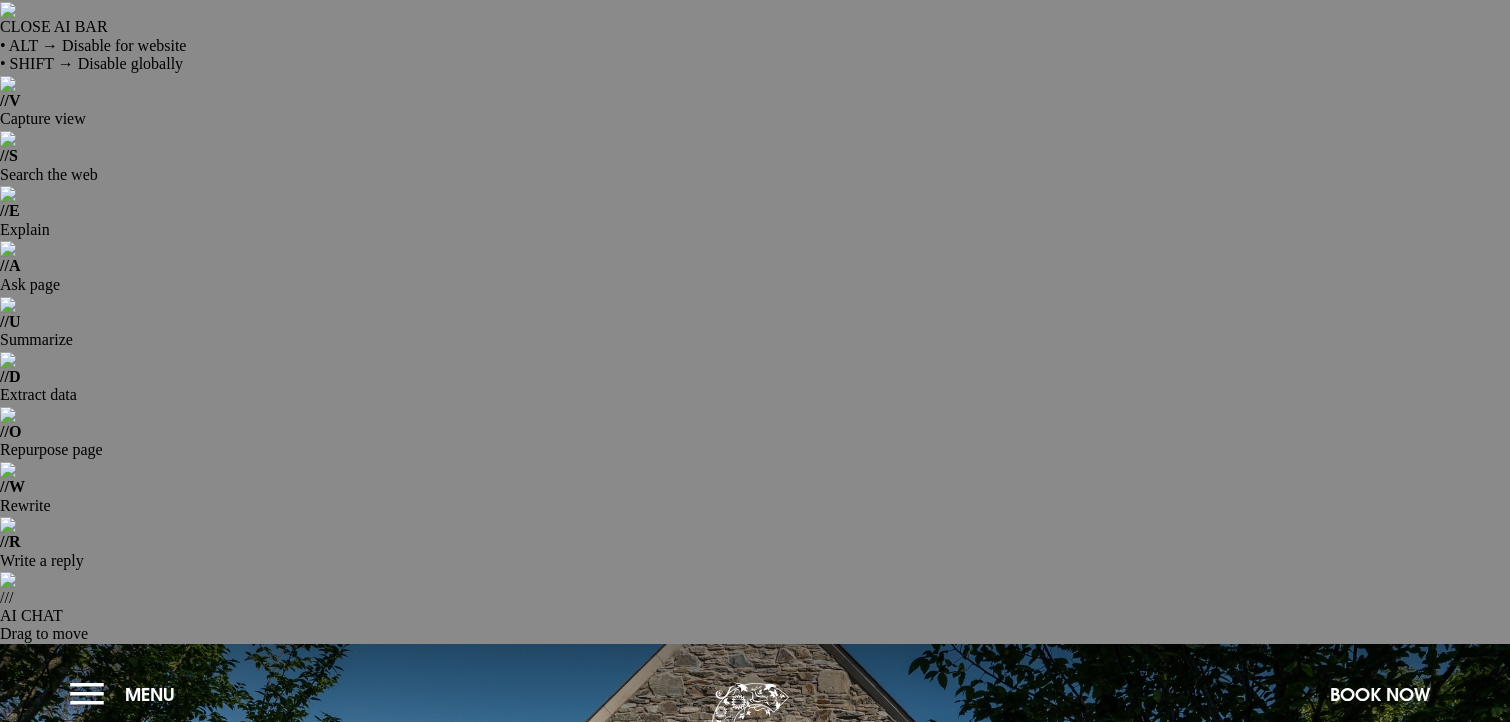 scroll, scrollTop: 0, scrollLeft: 0, axis: both 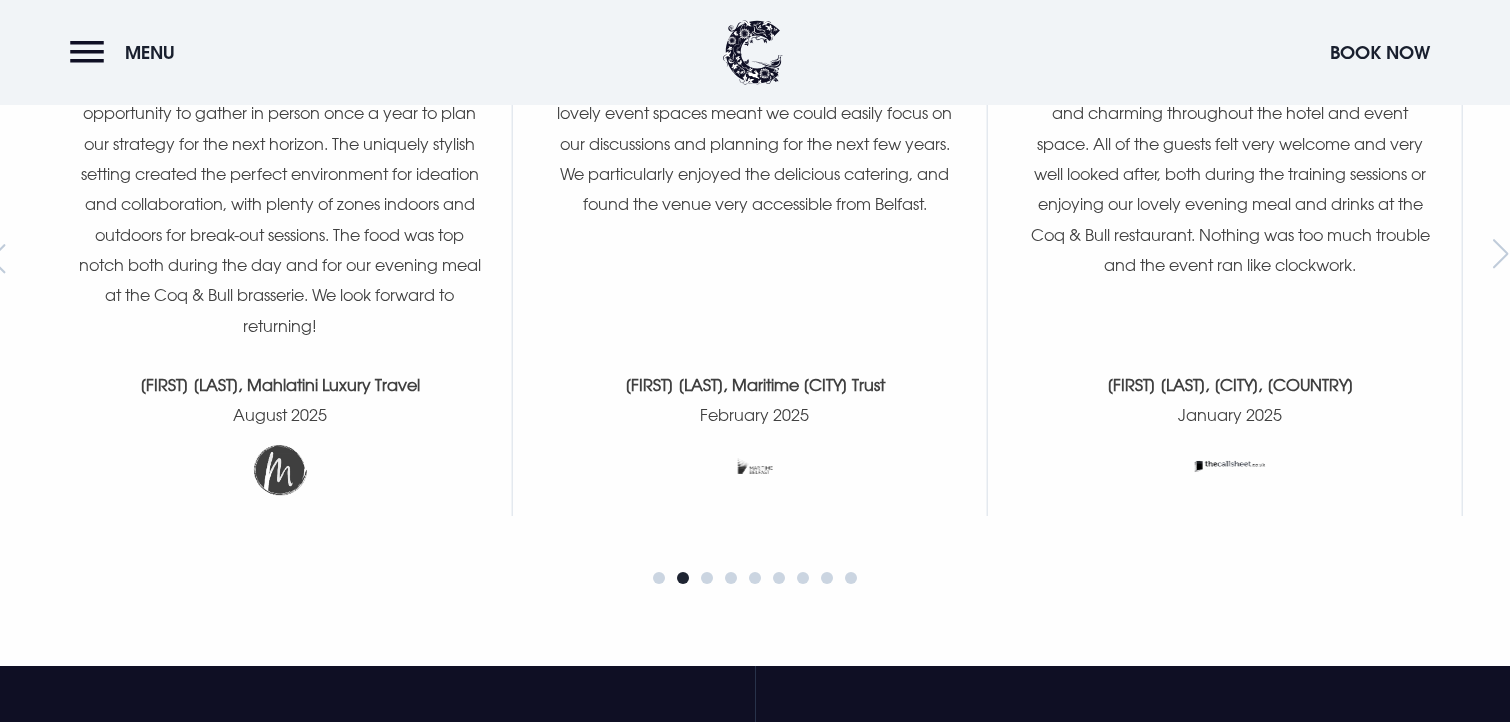 click on "Clandeblog" at bounding box center [504, 1252] 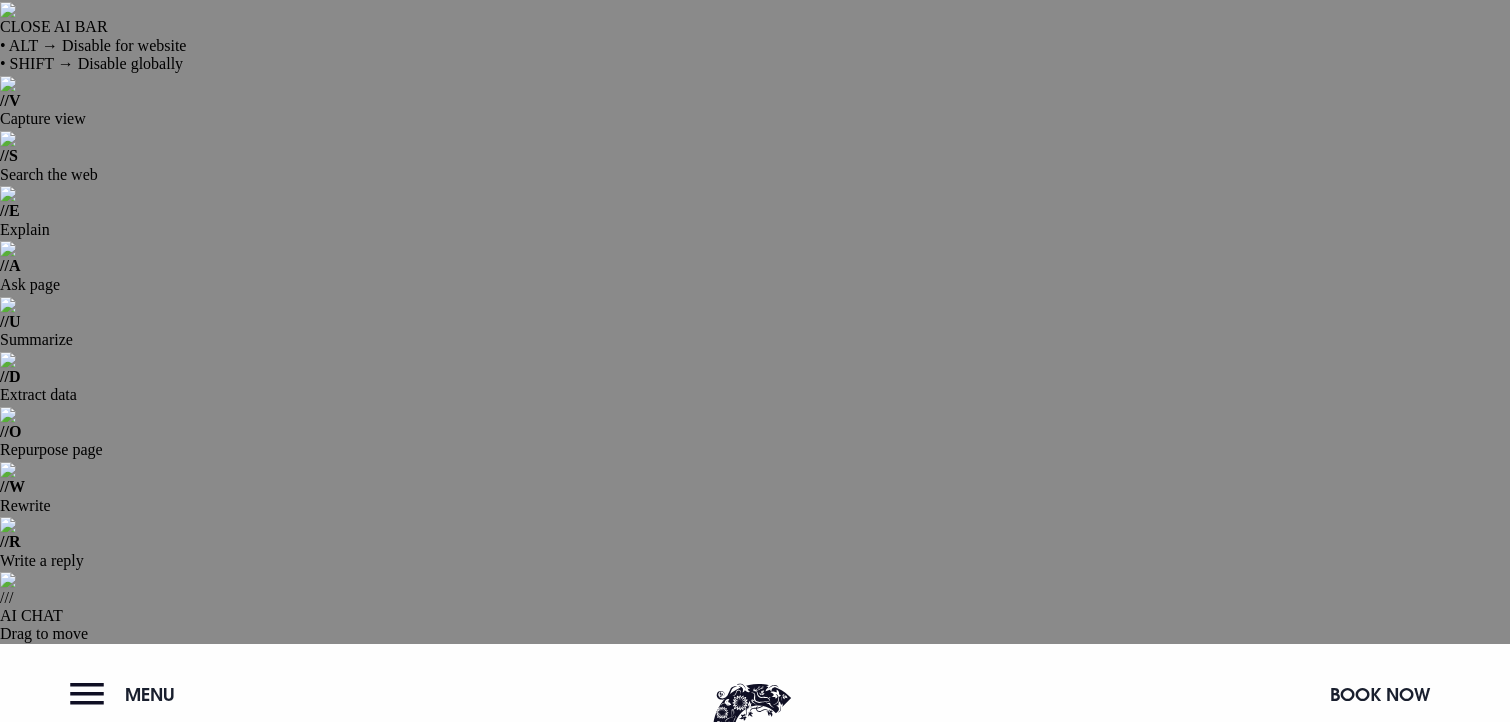 scroll, scrollTop: 0, scrollLeft: 0, axis: both 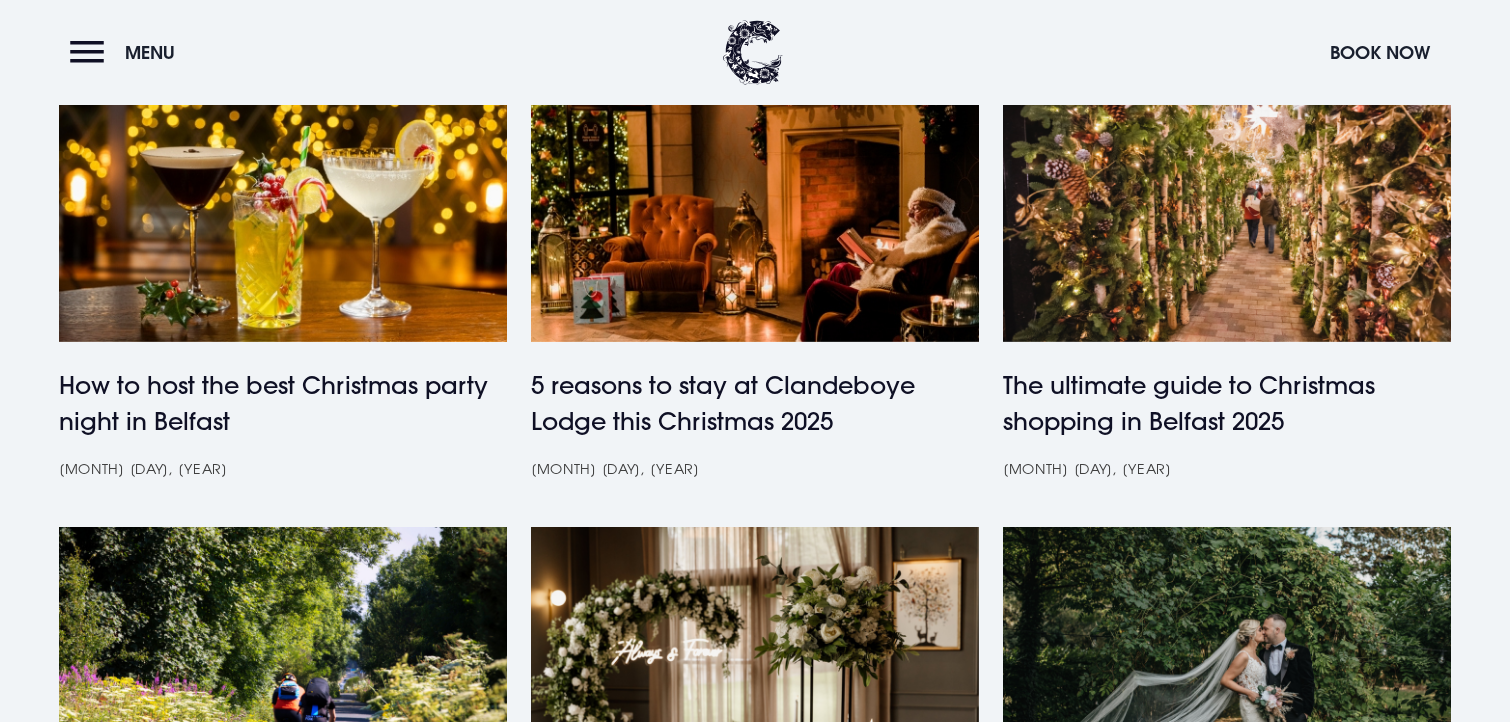 click on "2" at bounding box center [733, 1050] 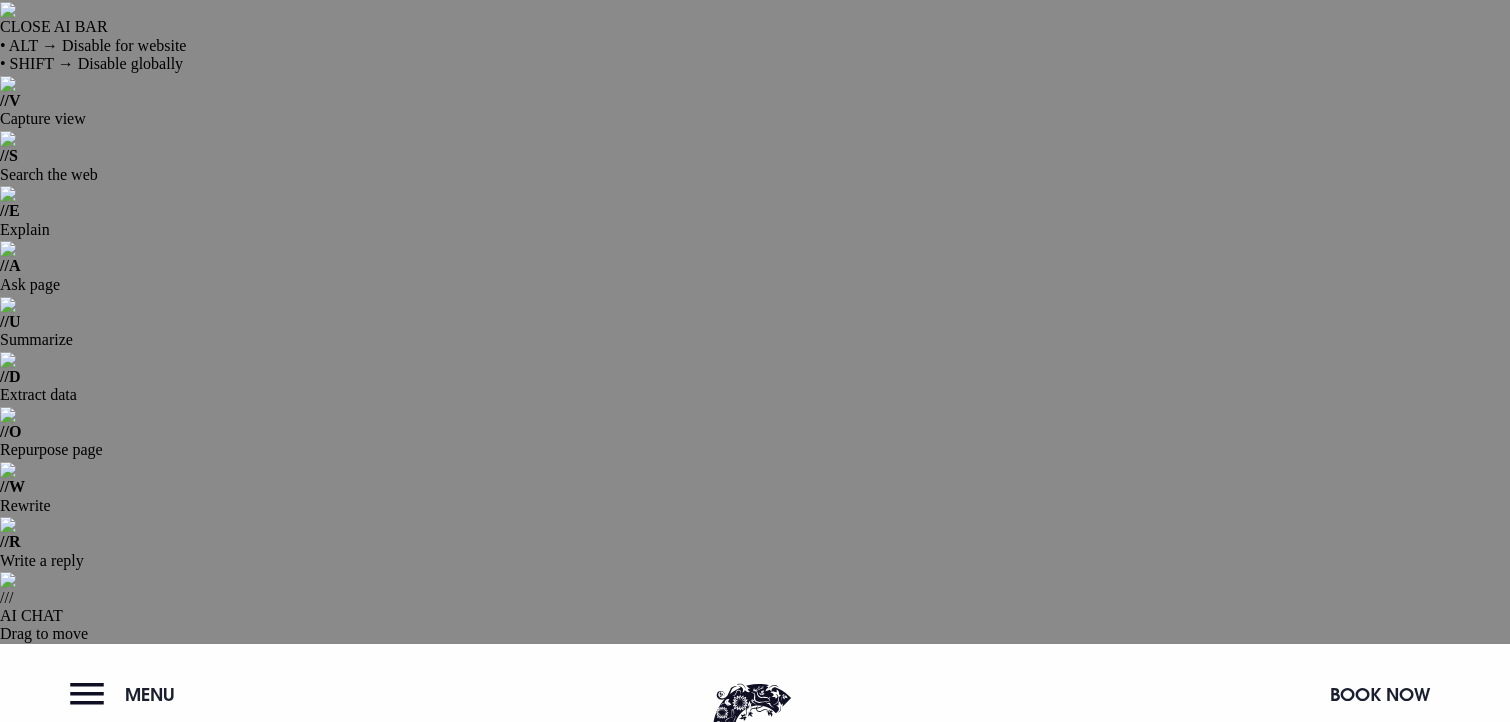scroll, scrollTop: 0, scrollLeft: 0, axis: both 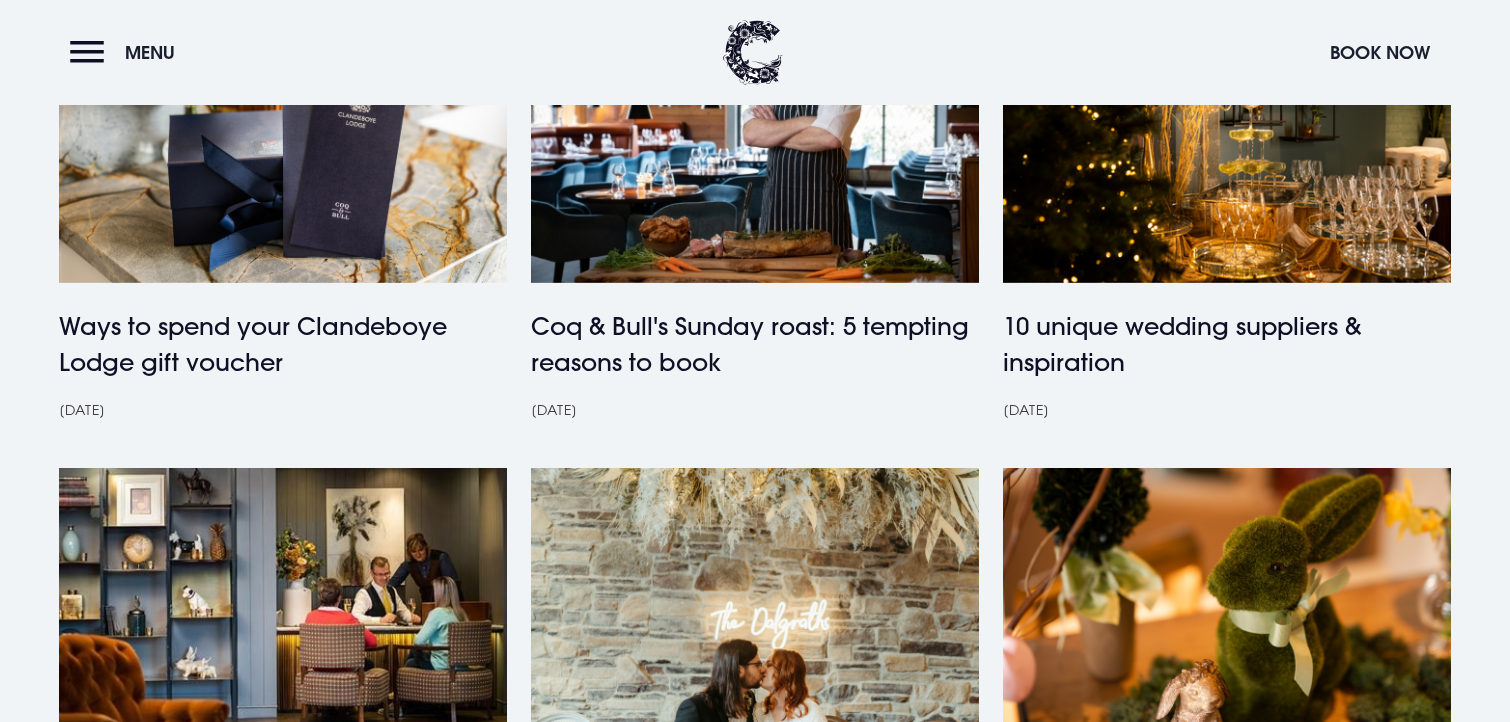 click on "3" at bounding box center [796, 991] 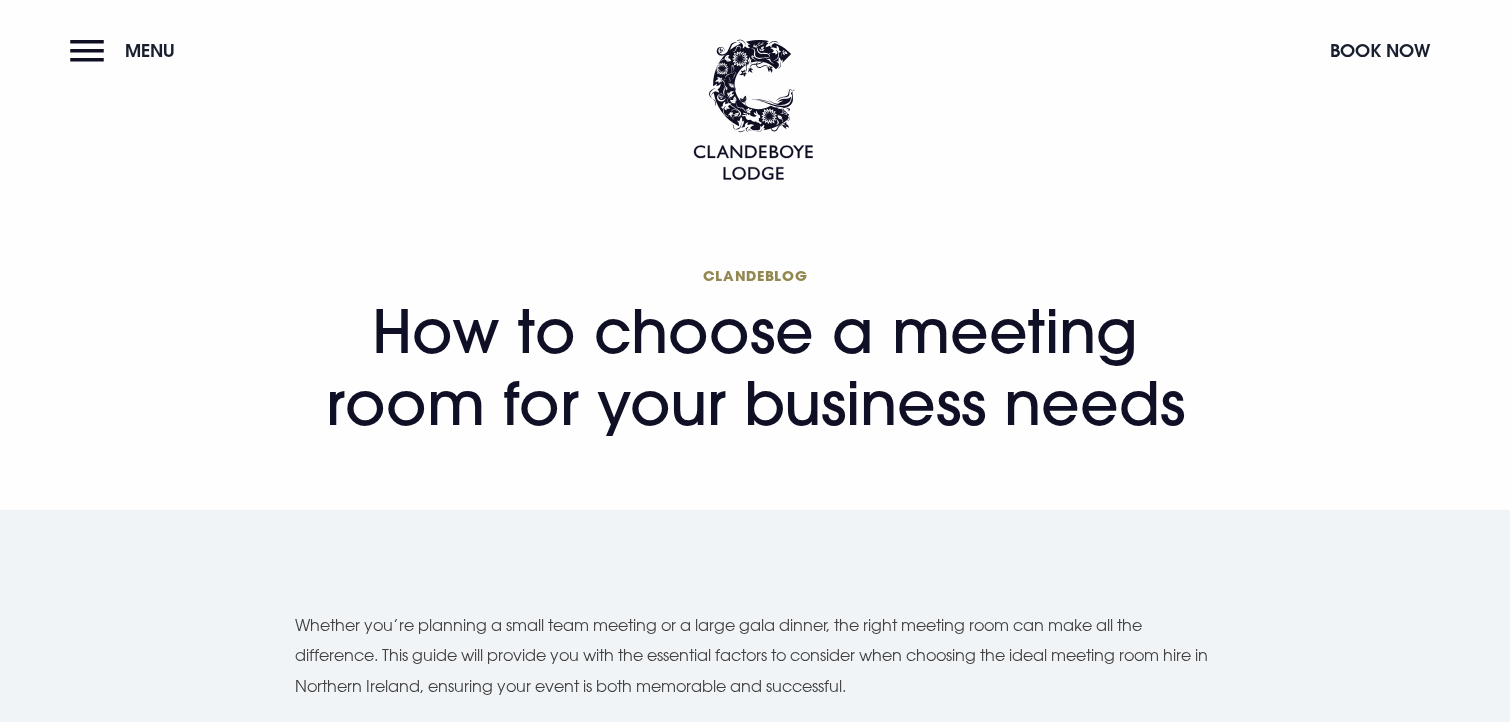 scroll, scrollTop: 0, scrollLeft: 0, axis: both 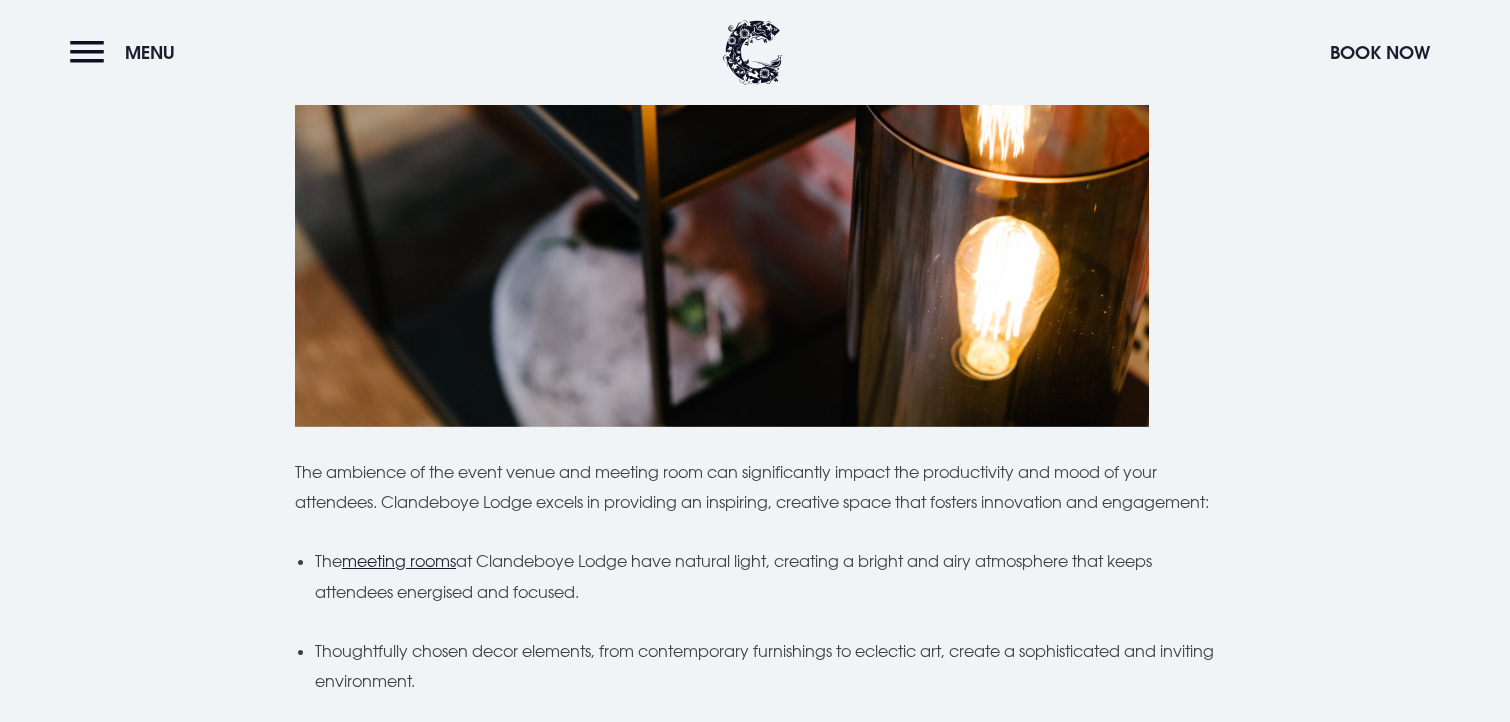 click on "Whether you’re planning a small team meeting or a large gala dinner, the right meeting room can make all the difference. This guide will provide you with the essential factors to consider when choosing the ideal meeting room hire in Northern Ireland, ensuring your event is both memorable and successful.   1. Understand your needs   Meeting room sizes   The size of the meeting room is crucial - too small, and your attendees will feel cramped; too large, and it can seem impersonal. Consider the number of attendees and the nature of your meeting or event to ensure a comfortable and productive atmosphere.    Small meetings (up to 10 people):  For intimate gatherings, such as team brainstorming sessions, interviews, or executive meetings, a small meeting room is ideal. Medium meetings (10-50 people):  Medium-sized meeting rooms are perfect for training sessions, workshops, and seminars. Large meetings (50+ people): Meeting room set up     The  event suites   Boardroom: Cabaret style: Theatre style: U-shape:" at bounding box center (755, -1596) 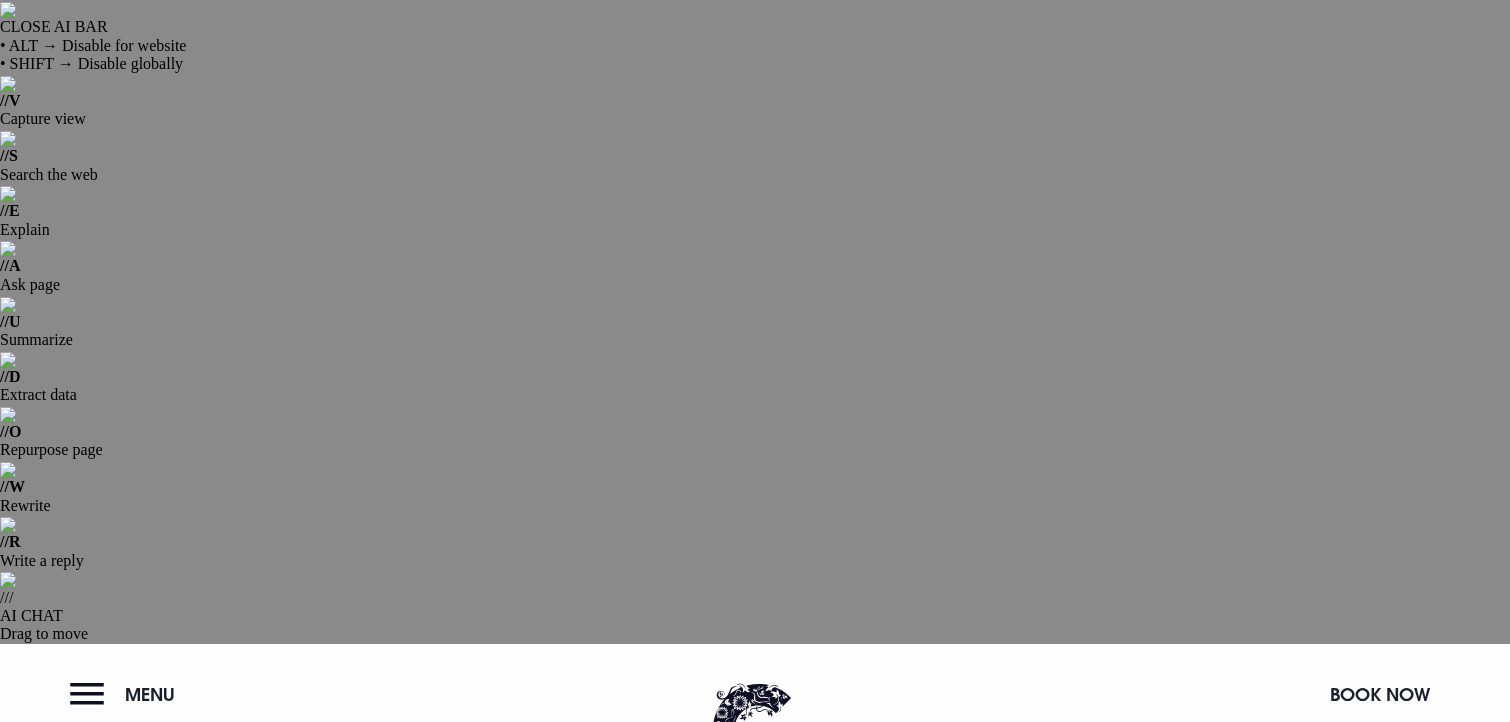 scroll, scrollTop: 0, scrollLeft: 0, axis: both 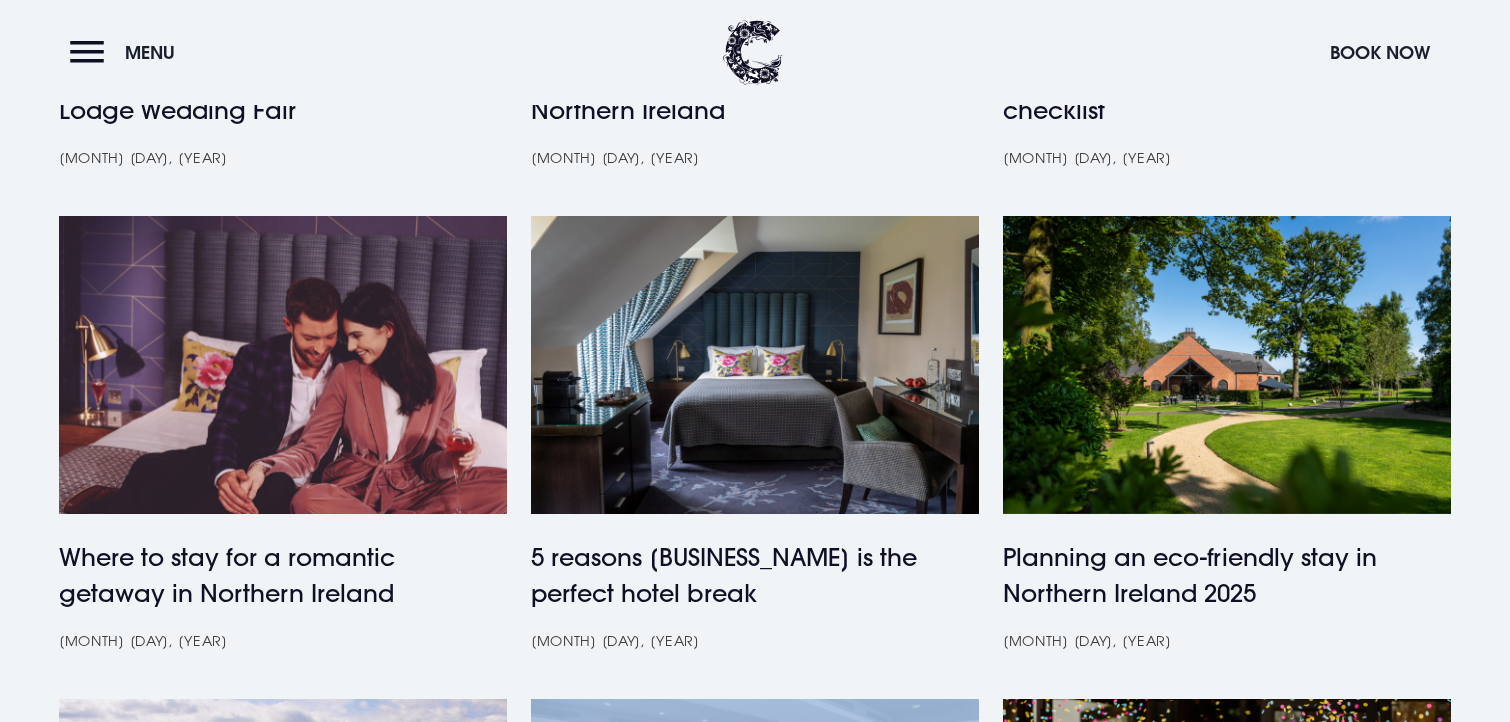 click on "Previous   1   2   3   4   5   Next" at bounding box center (765, 1212) 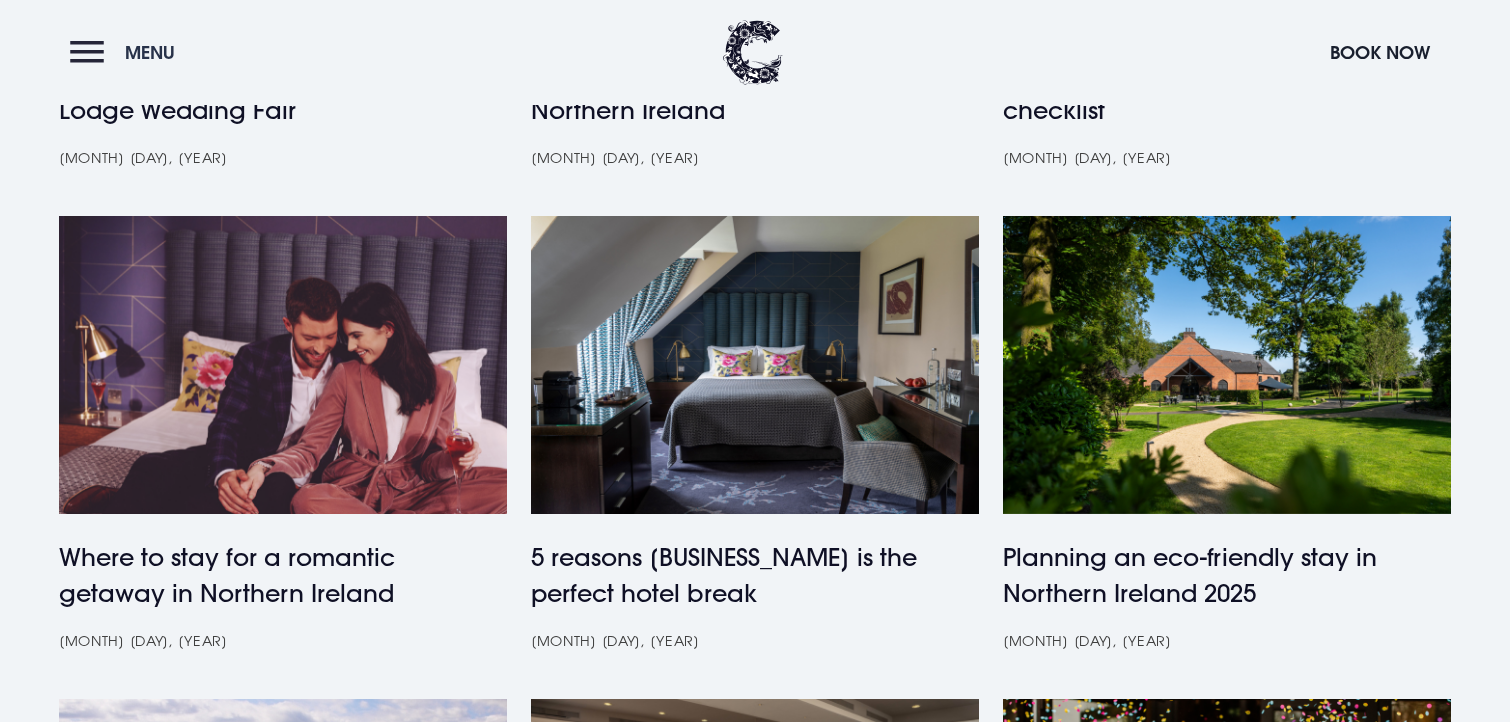 click on "Menu" at bounding box center [150, 52] 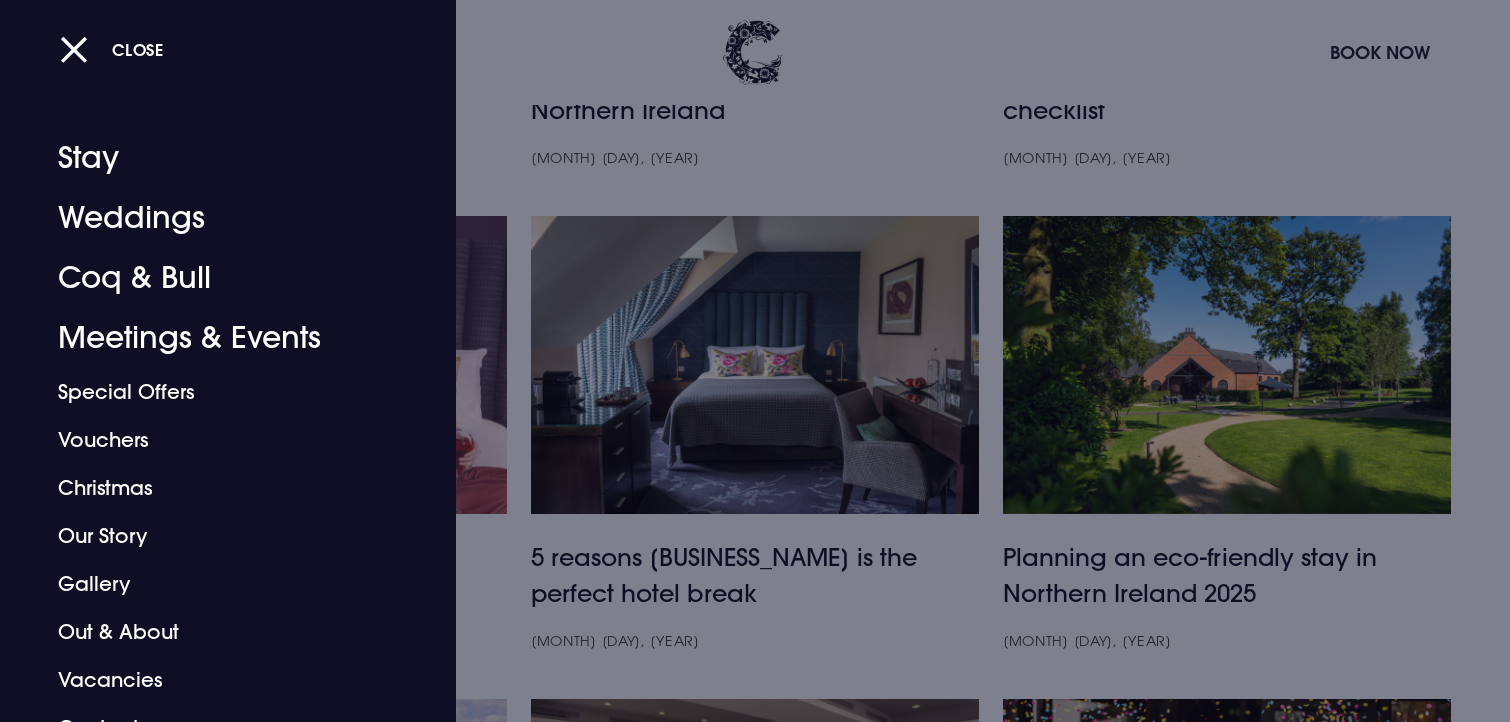 click on "Close" at bounding box center (138, 49) 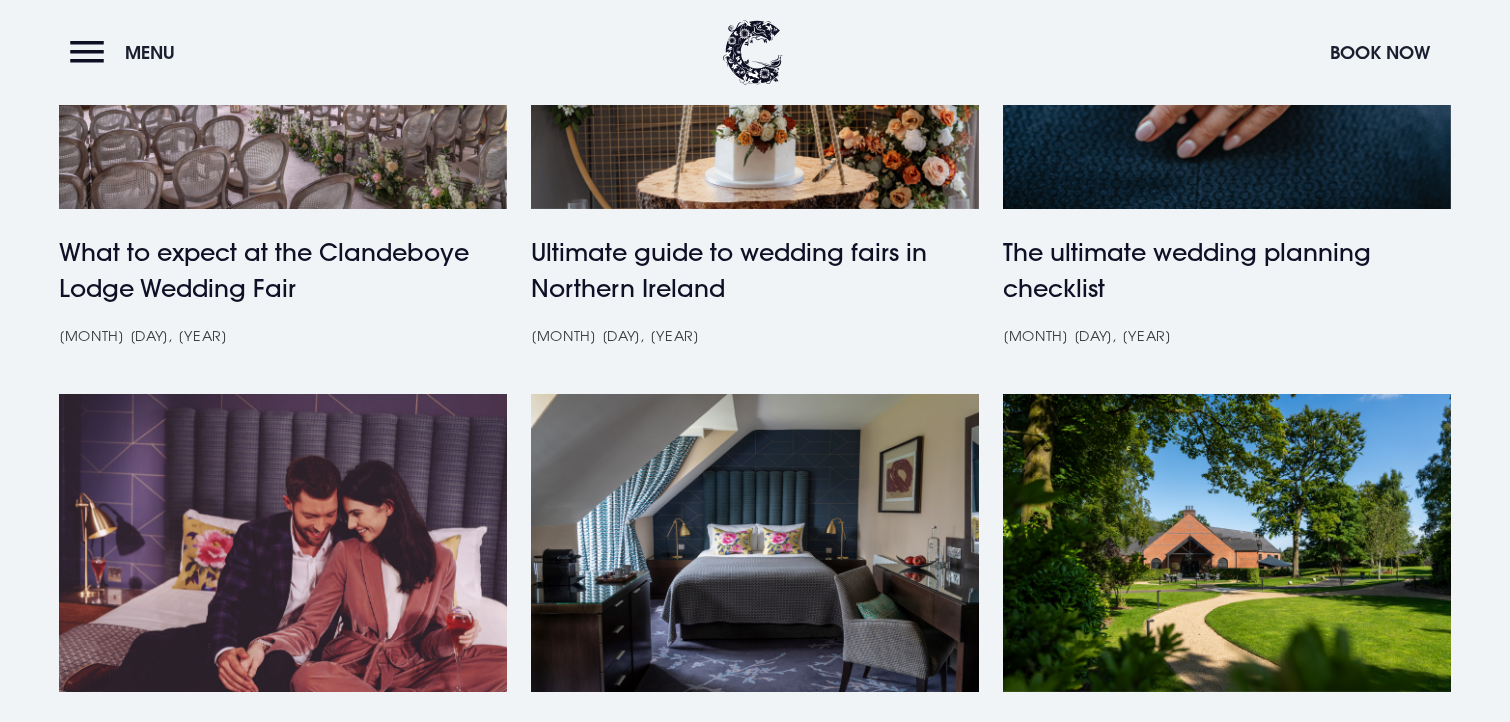 scroll, scrollTop: 1131, scrollLeft: 0, axis: vertical 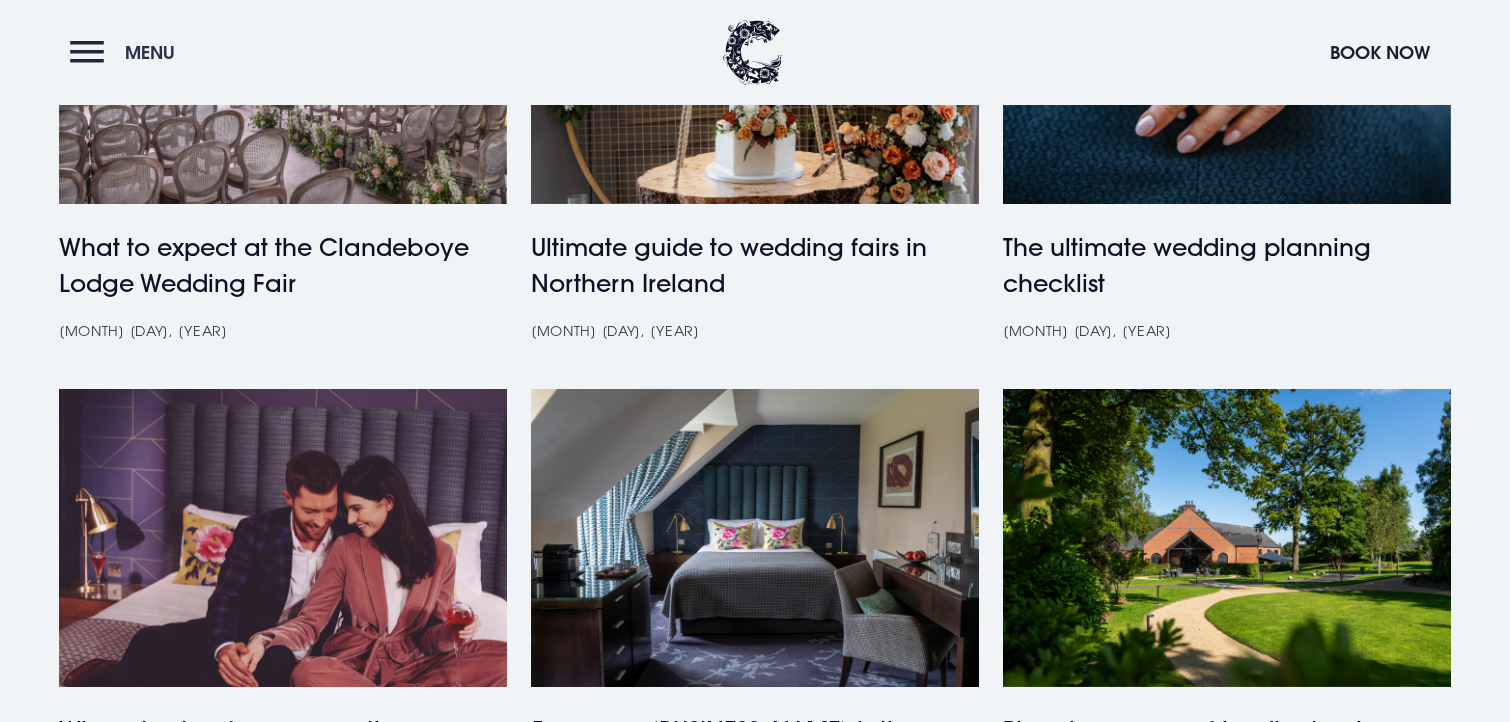 click on "Menu" at bounding box center (127, 52) 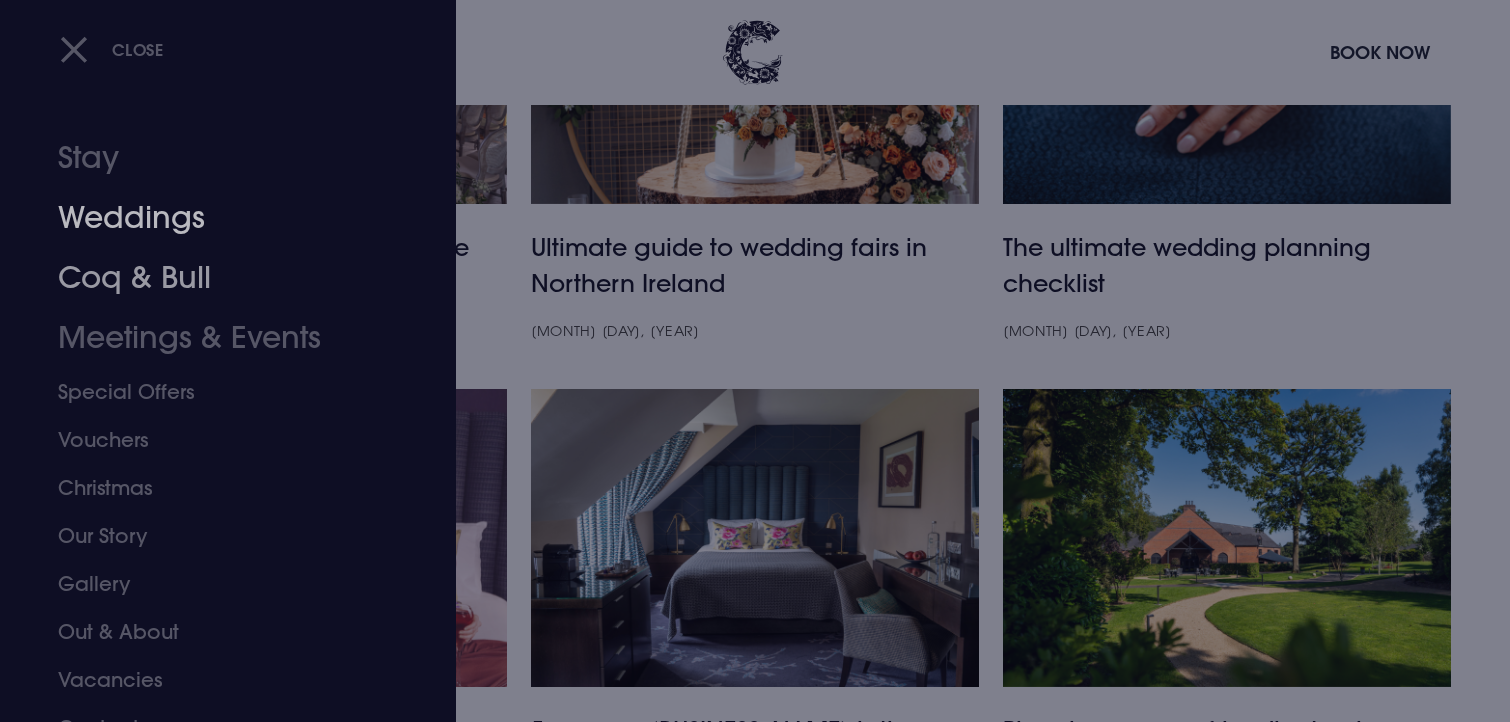 click on "Coq & Bull" at bounding box center (216, 278) 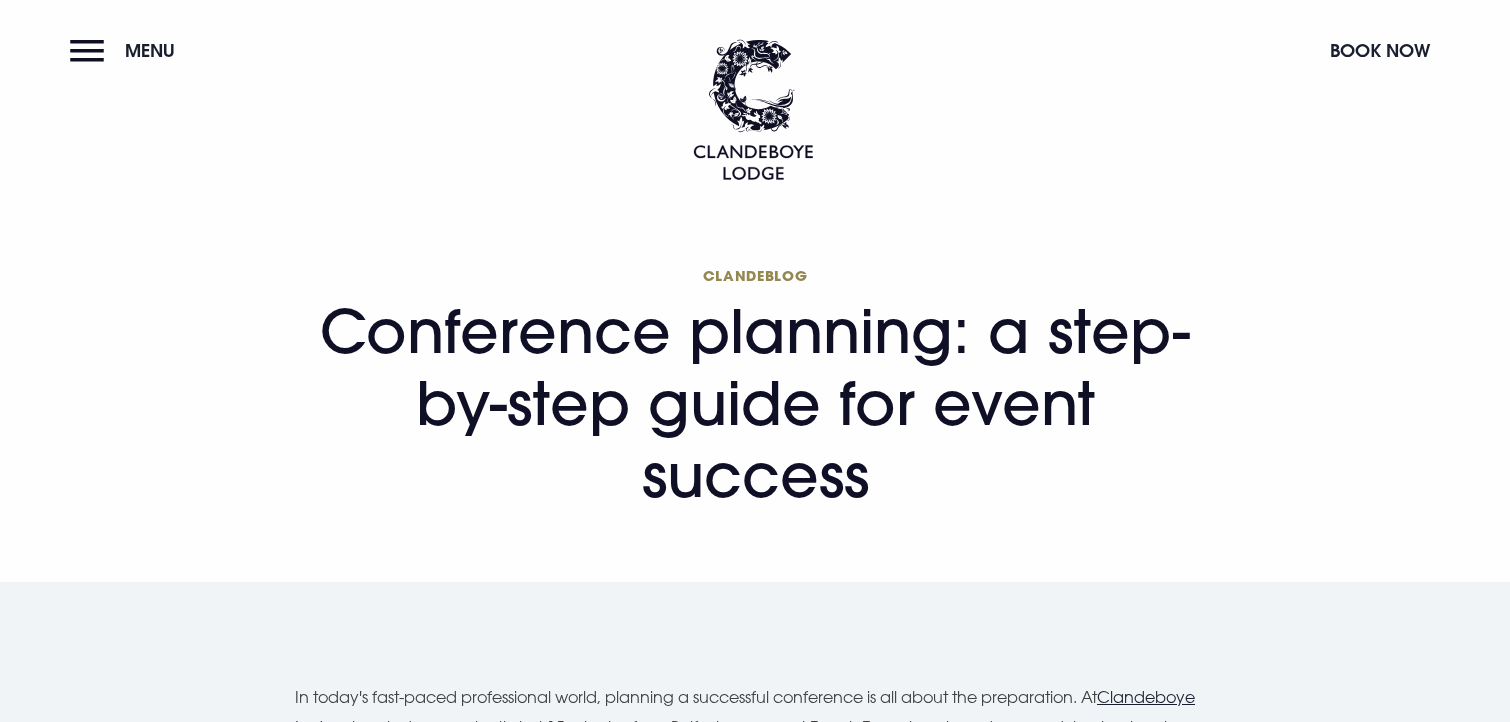 scroll, scrollTop: 0, scrollLeft: 0, axis: both 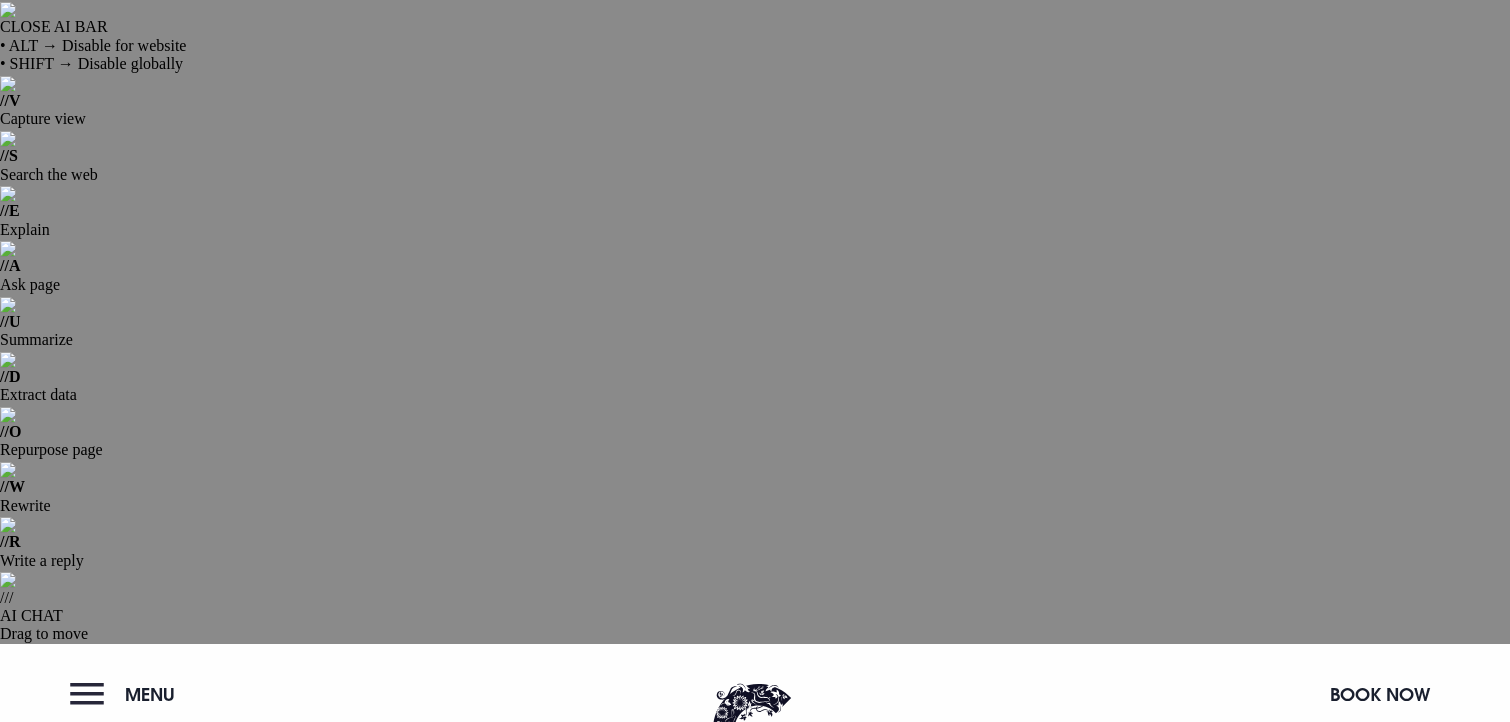 click on "Menu" at bounding box center [150, 694] 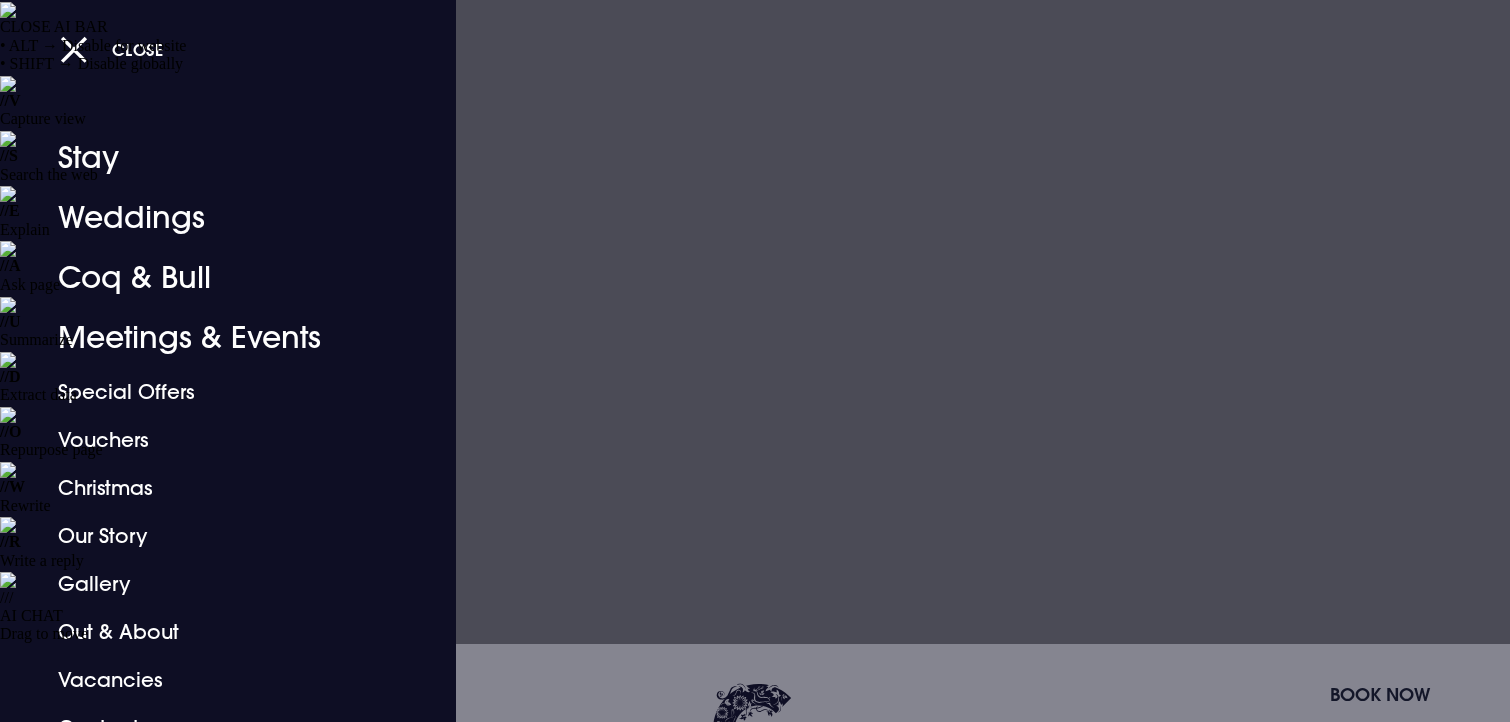 click at bounding box center (755, 361) 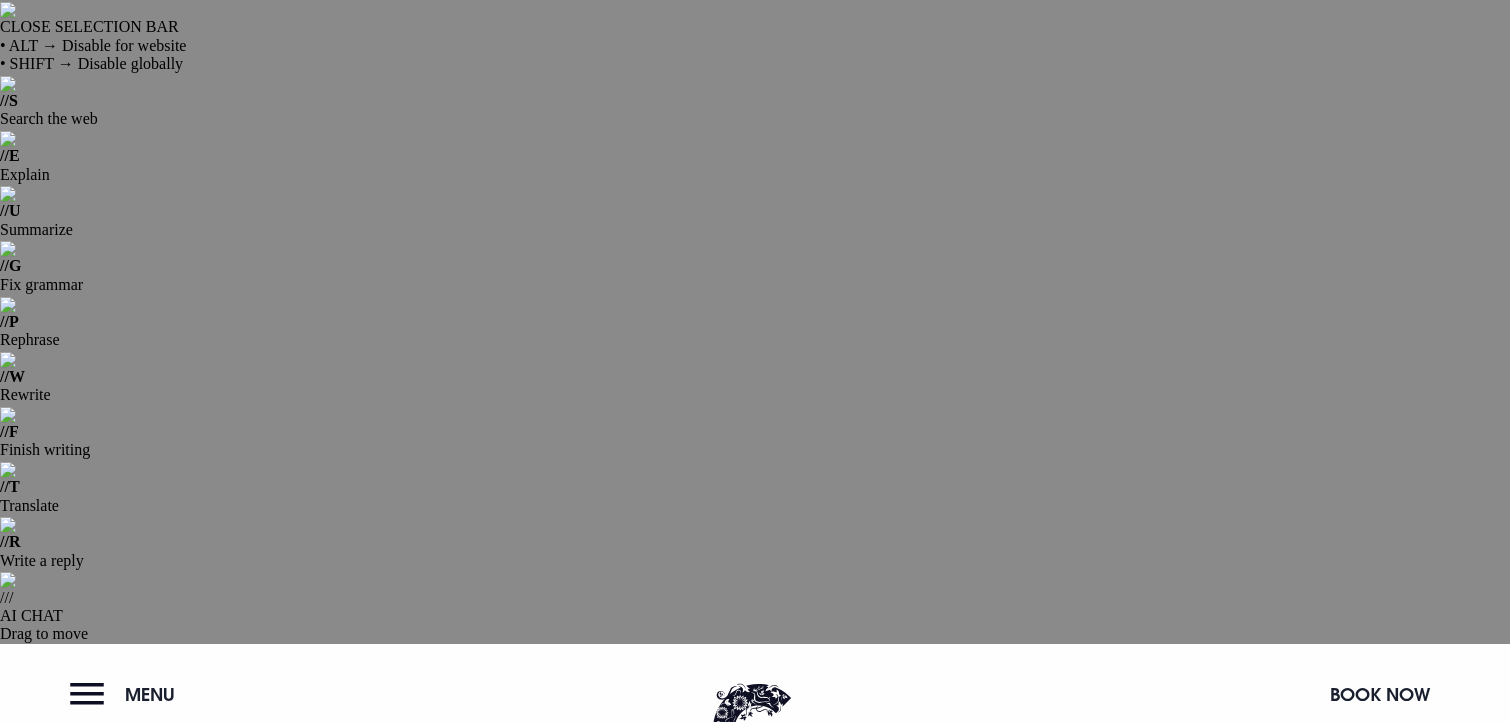 click on "Clandeblog
Conference planning: a step-by-step guide for event success" at bounding box center (755, 1032) 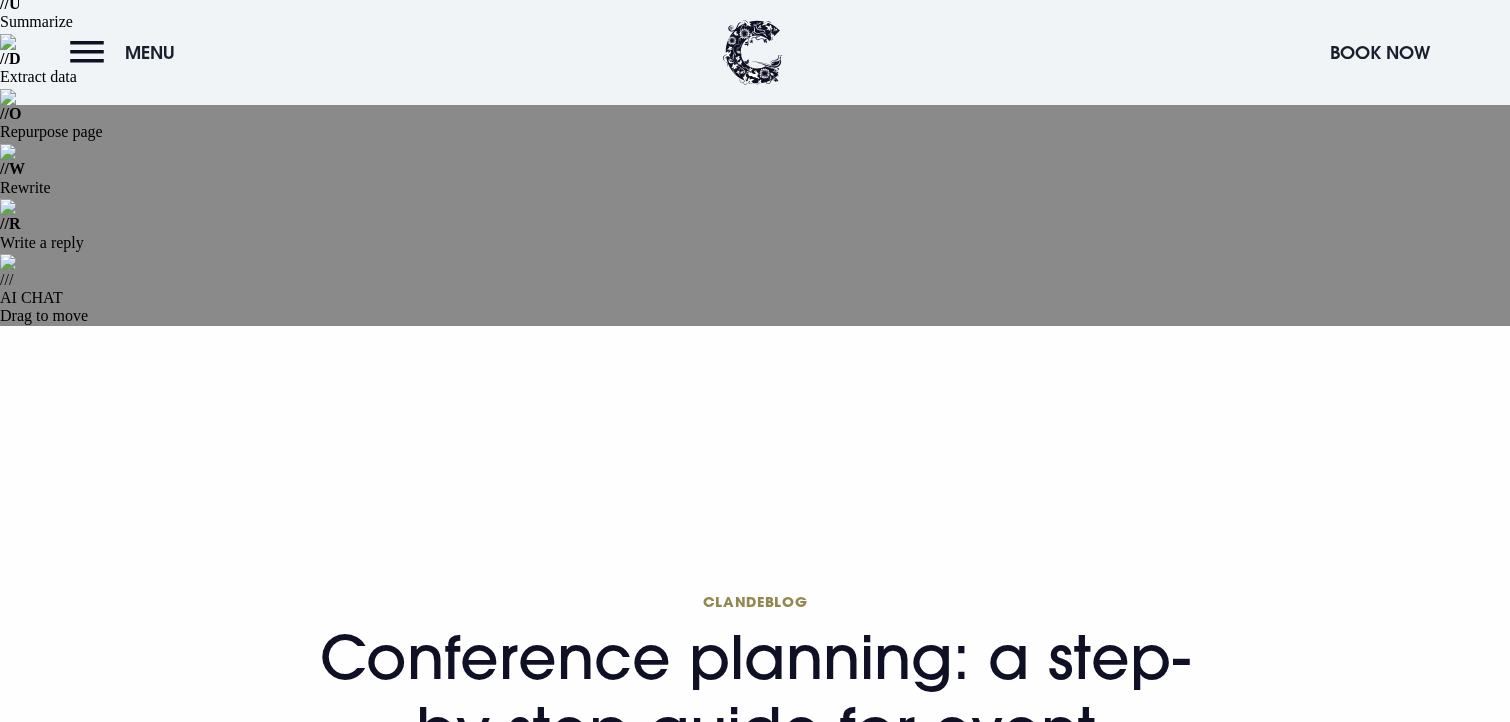 scroll, scrollTop: 364, scrollLeft: 0, axis: vertical 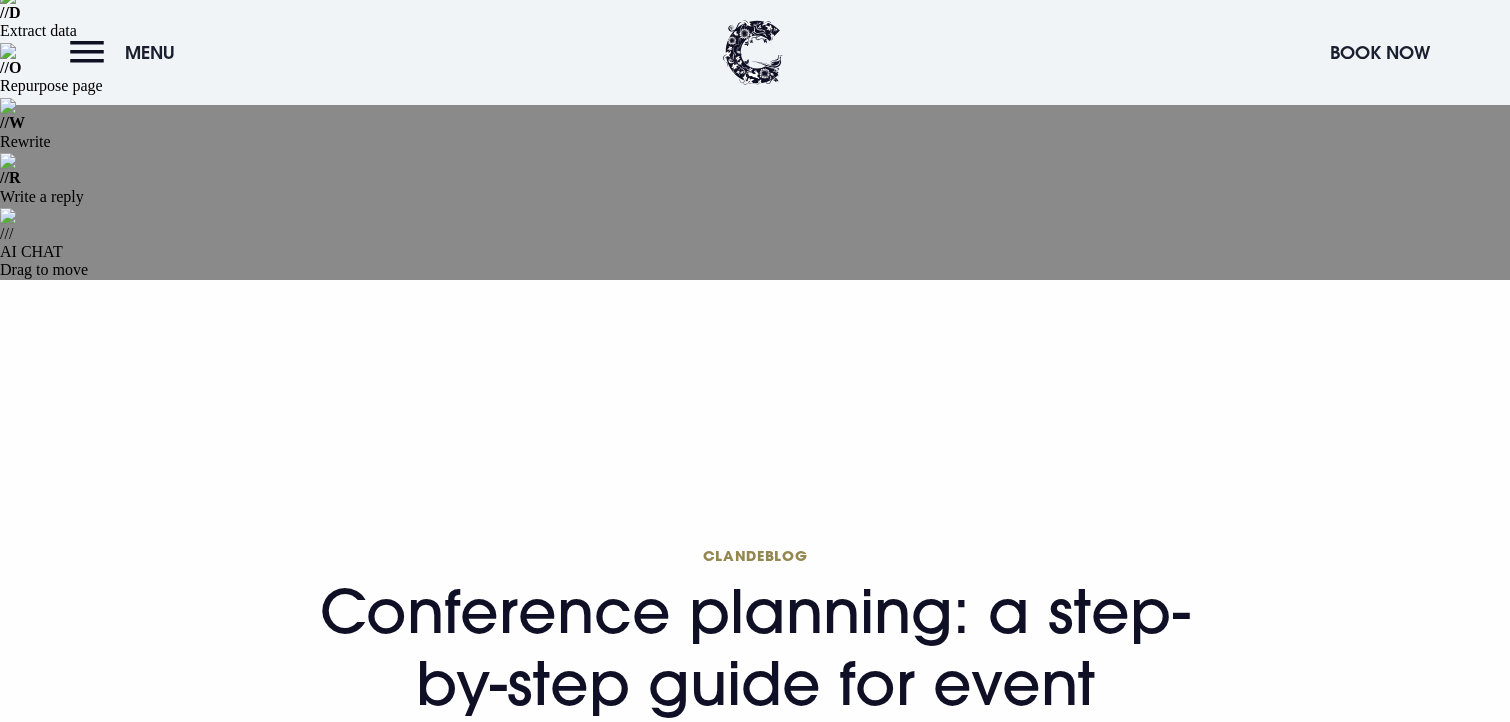 click on "Clandeblog
Conference planning: a step-by-step guide for event success" at bounding box center (755, 668) 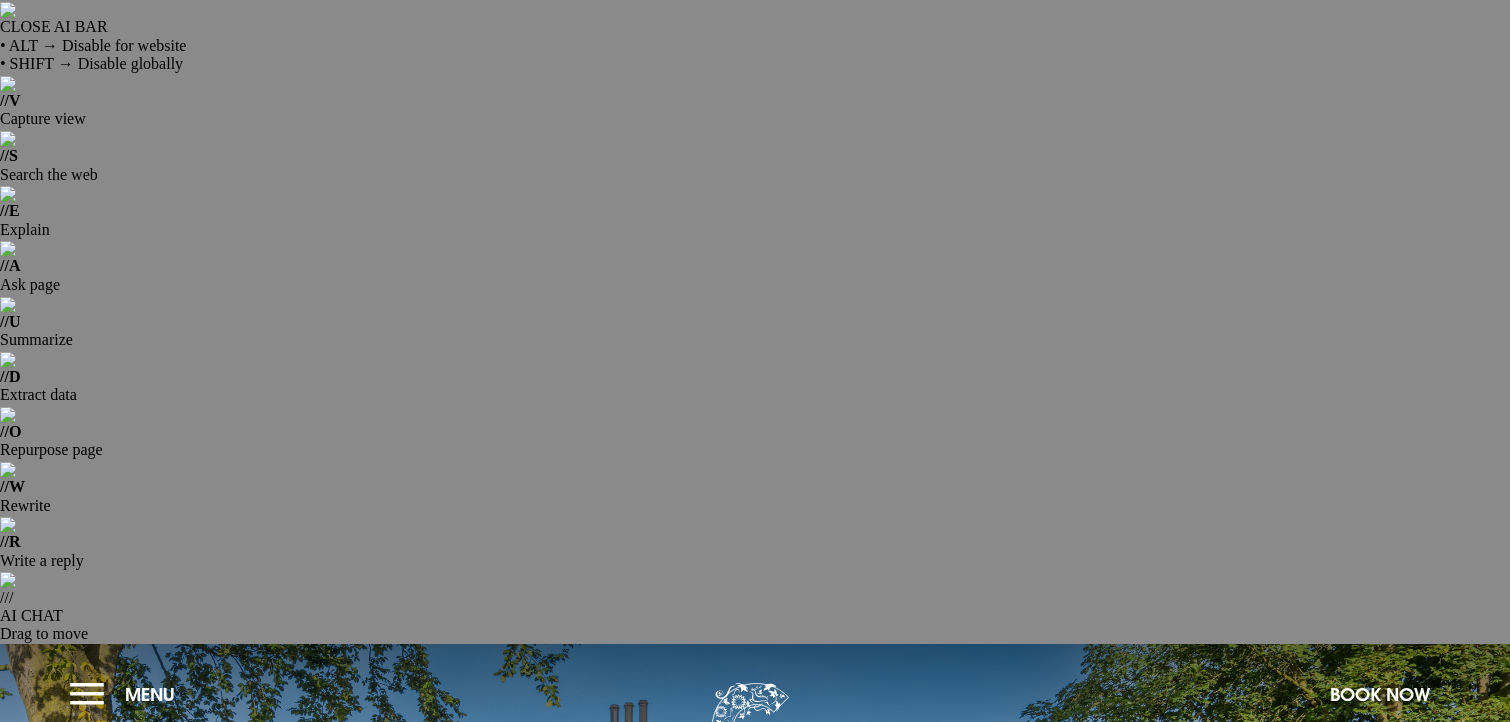 scroll, scrollTop: 0, scrollLeft: 0, axis: both 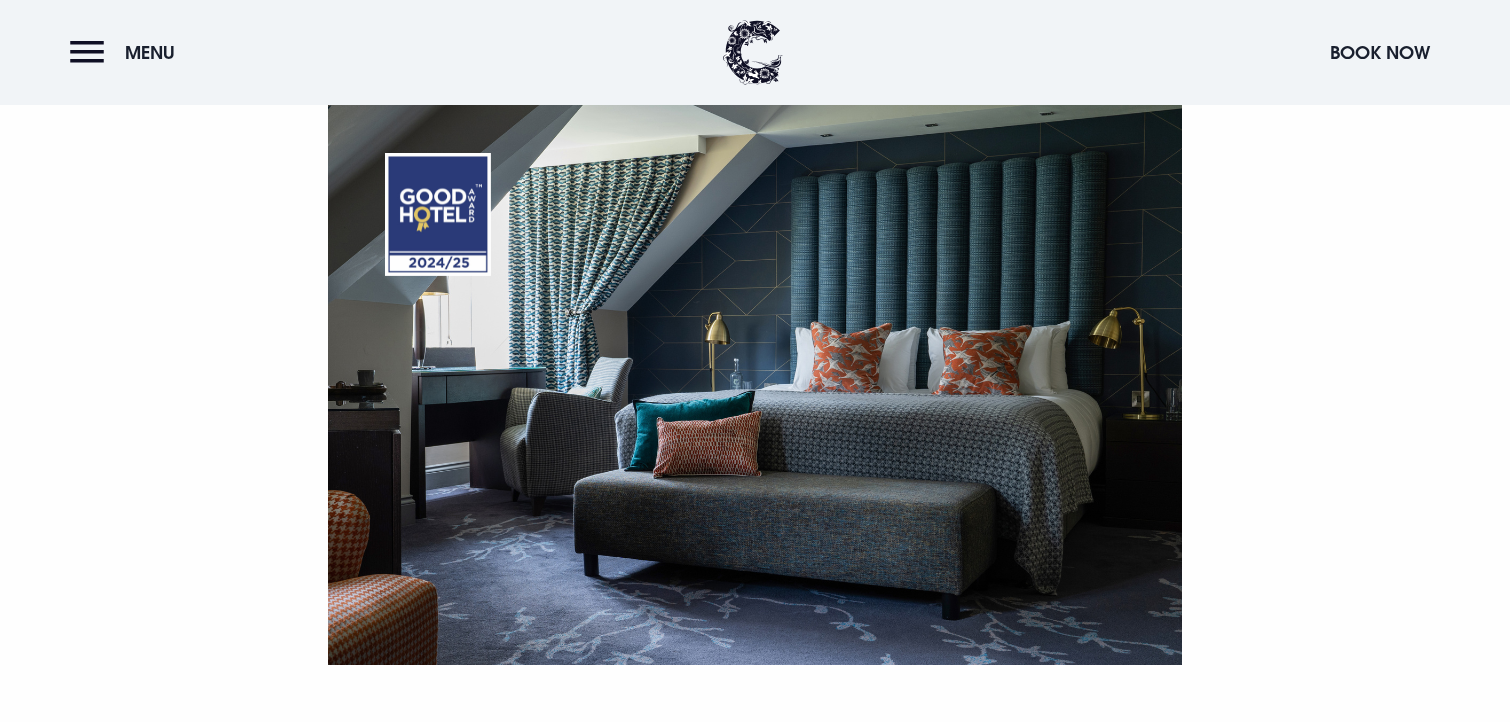 click on "Book Now" at bounding box center [755, 1175] 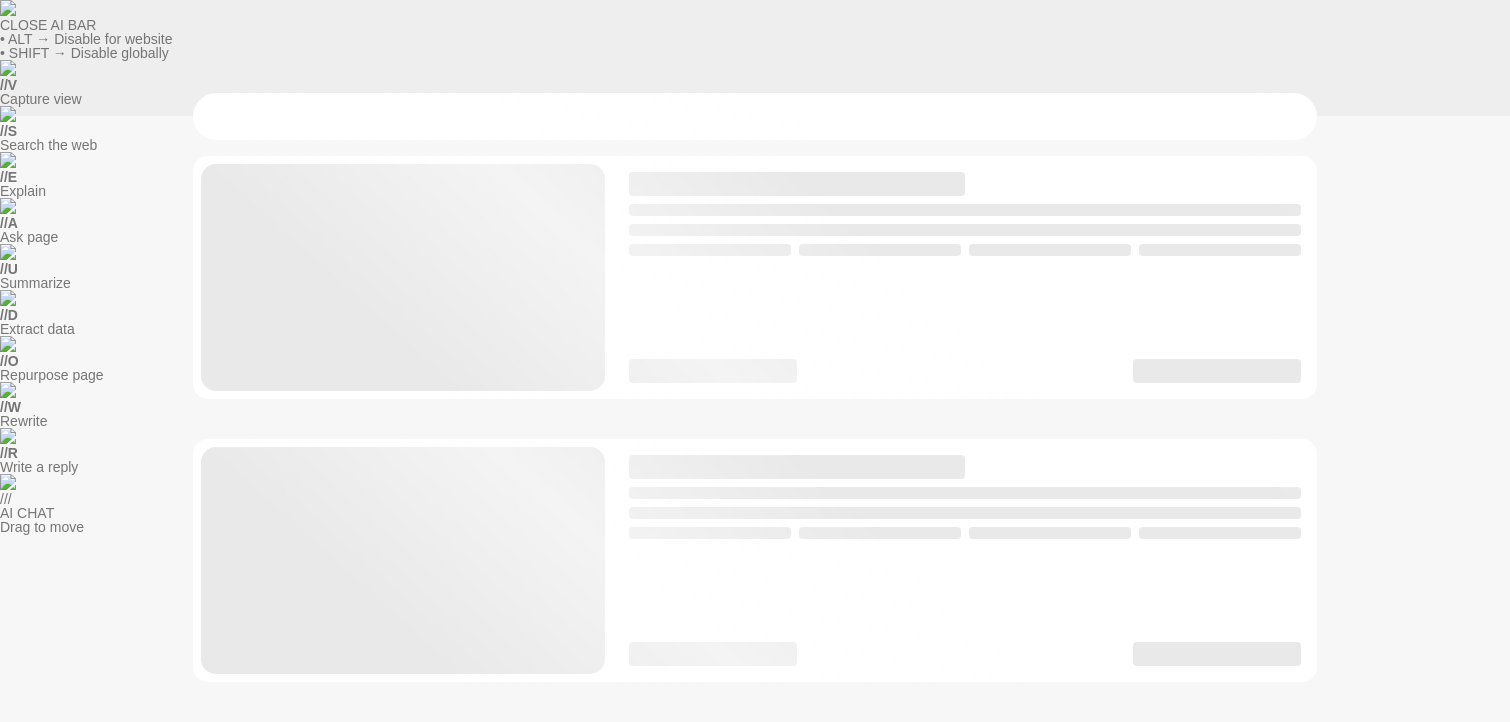 scroll, scrollTop: 0, scrollLeft: 0, axis: both 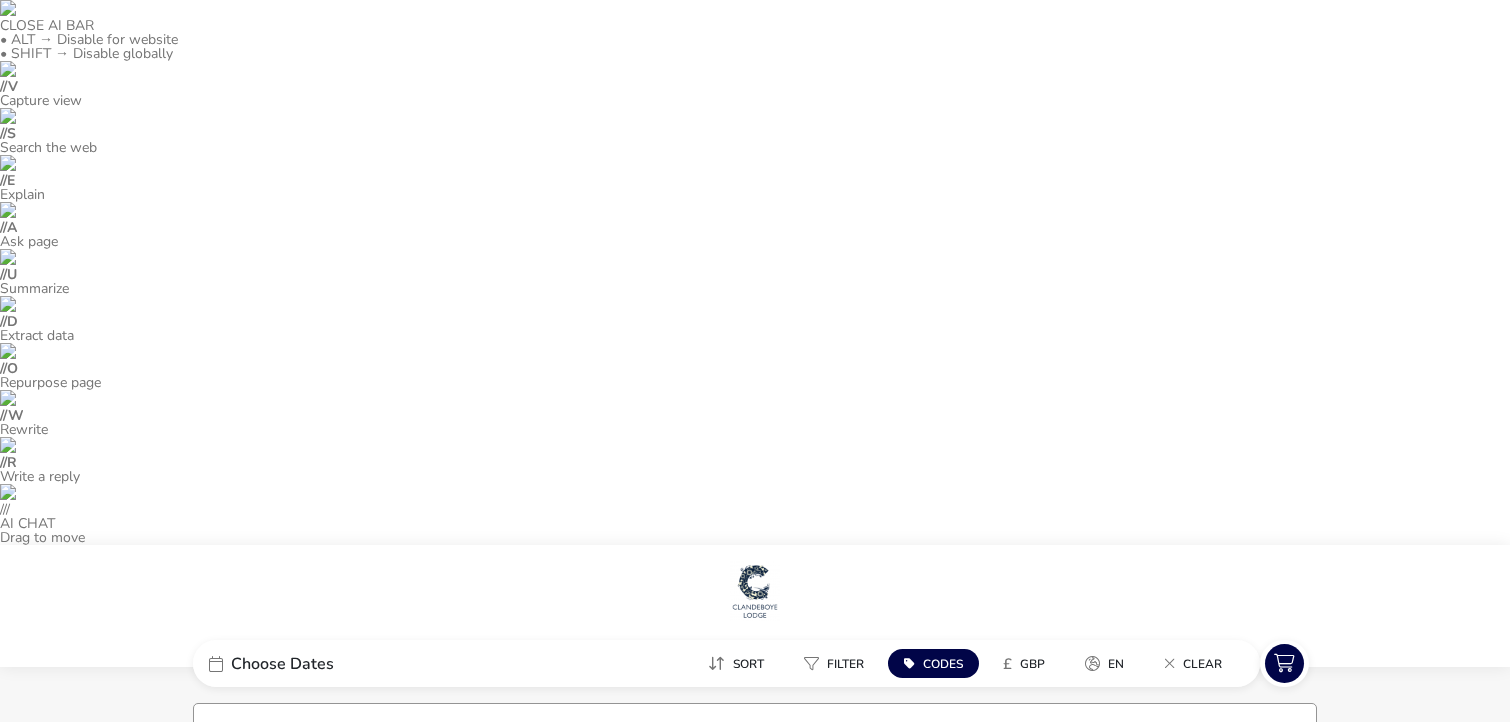 click on "Choose dates" at bounding box center [1225, 1021] 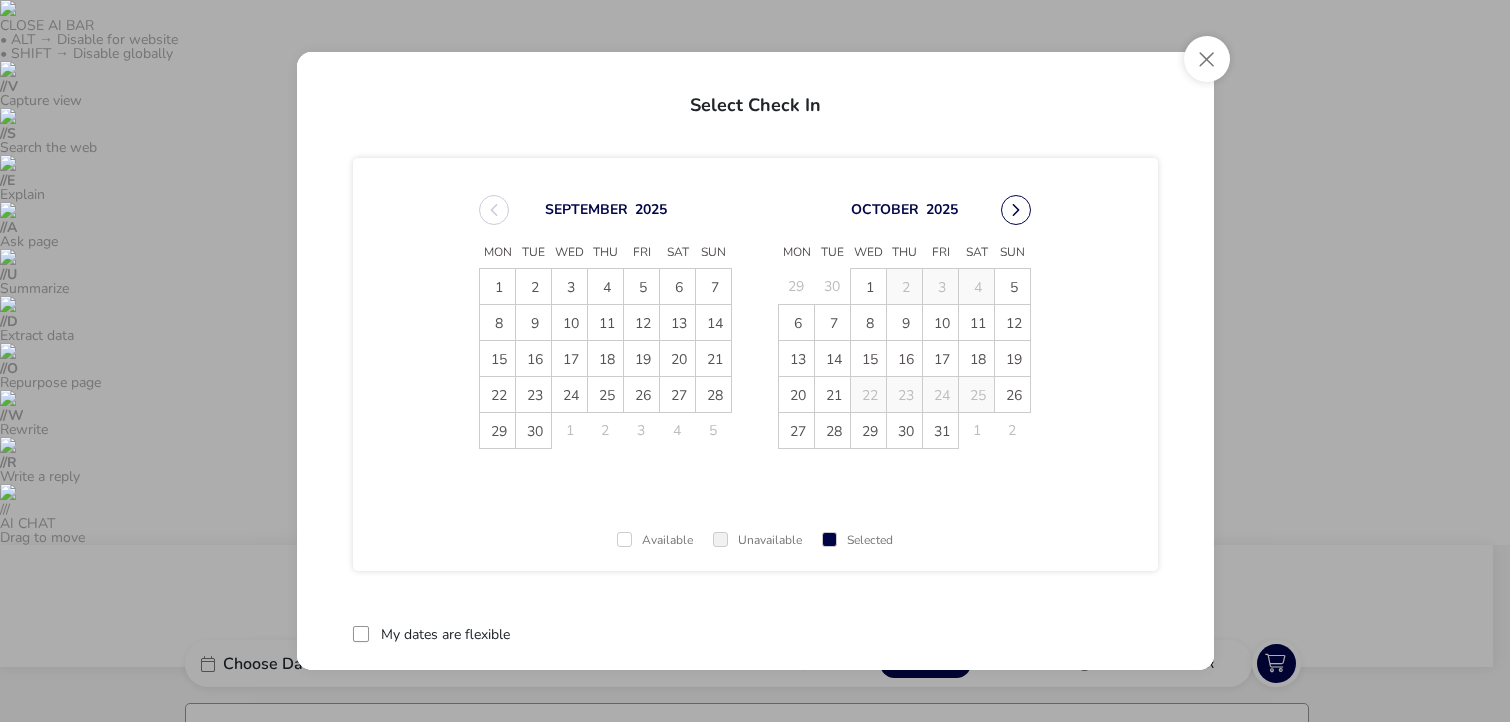 click at bounding box center [1016, 210] 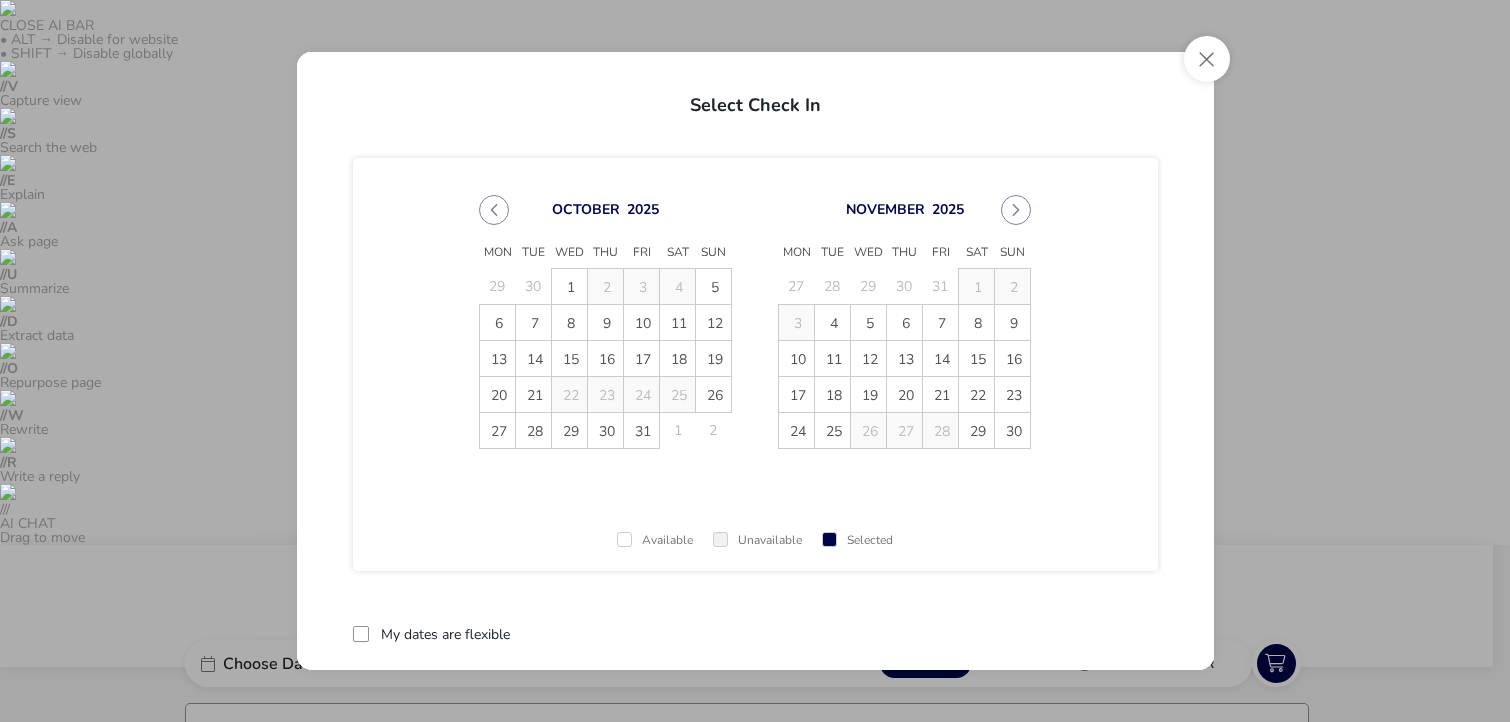 click at bounding box center (1016, 210) 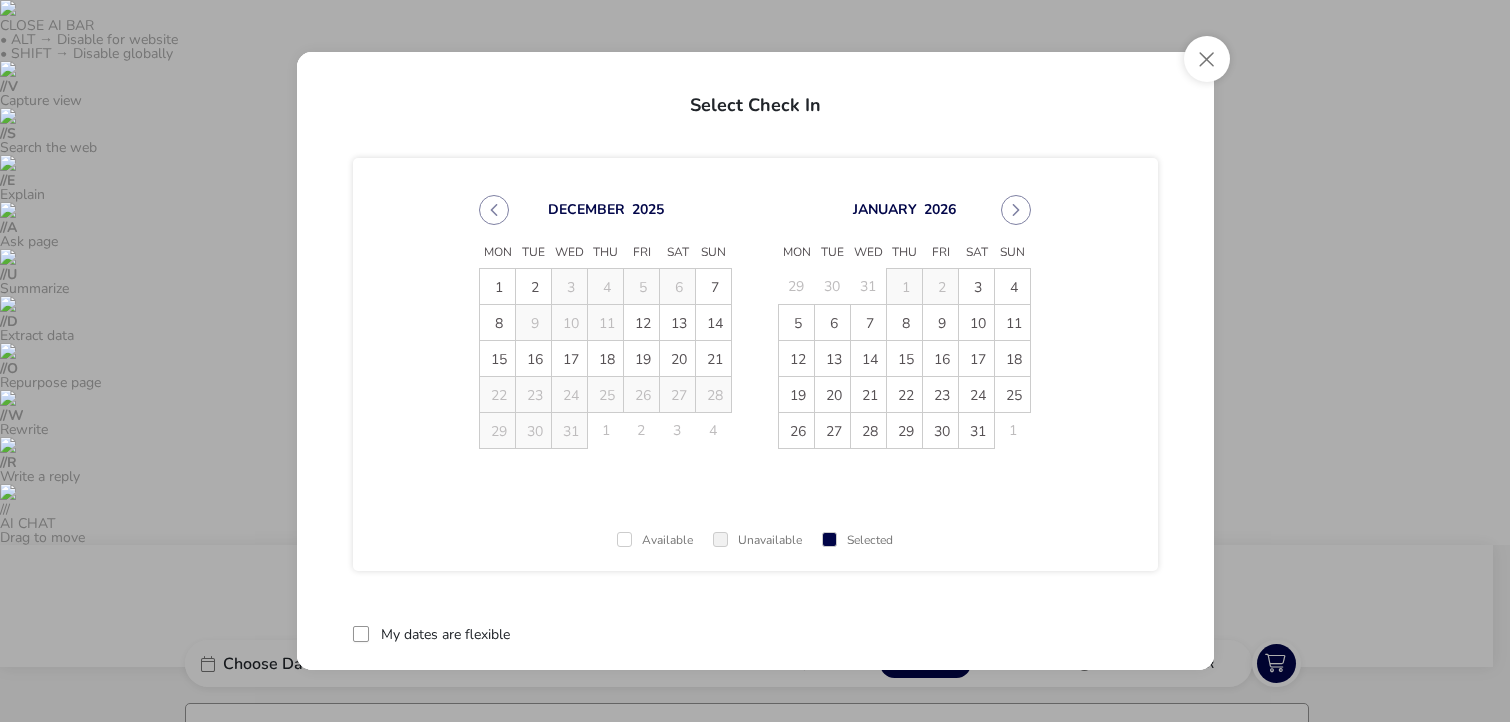 click at bounding box center (1016, 210) 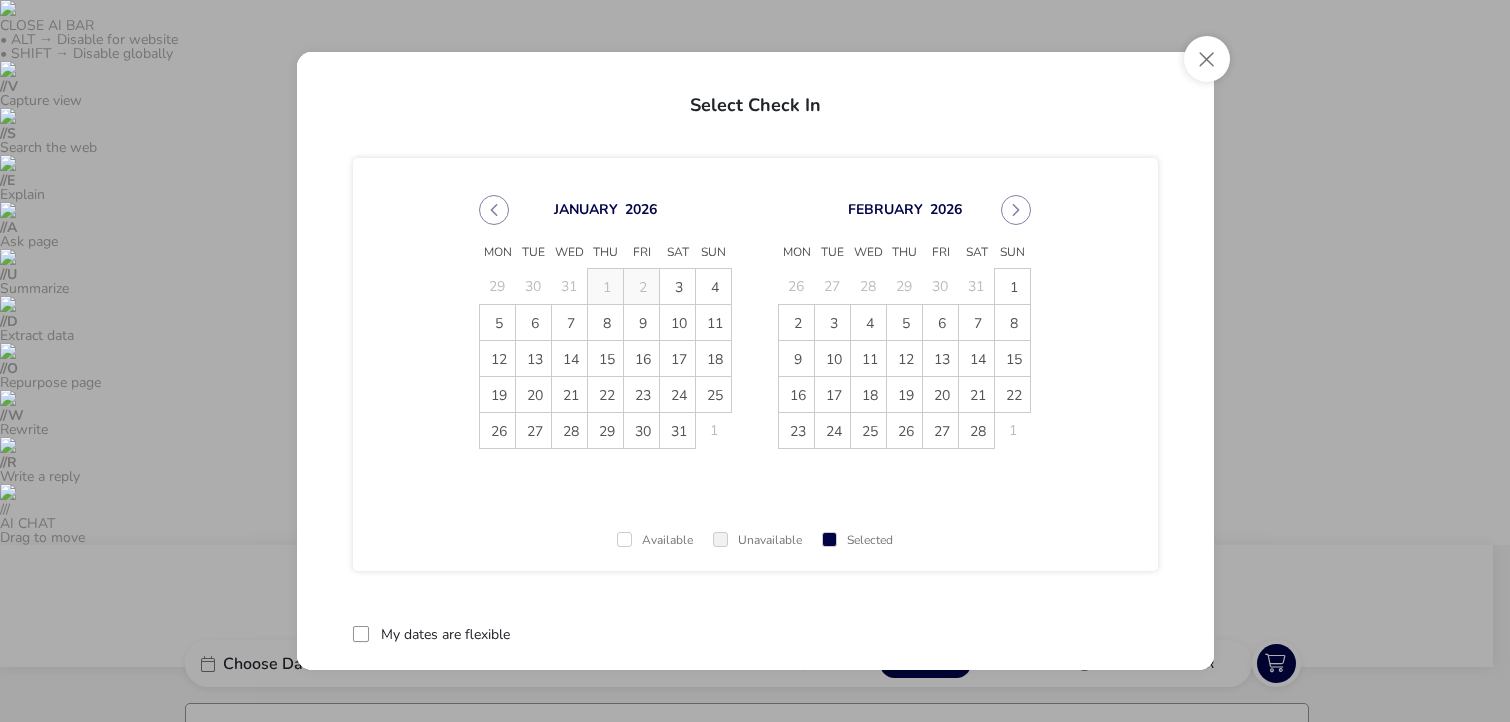 click at bounding box center [1016, 210] 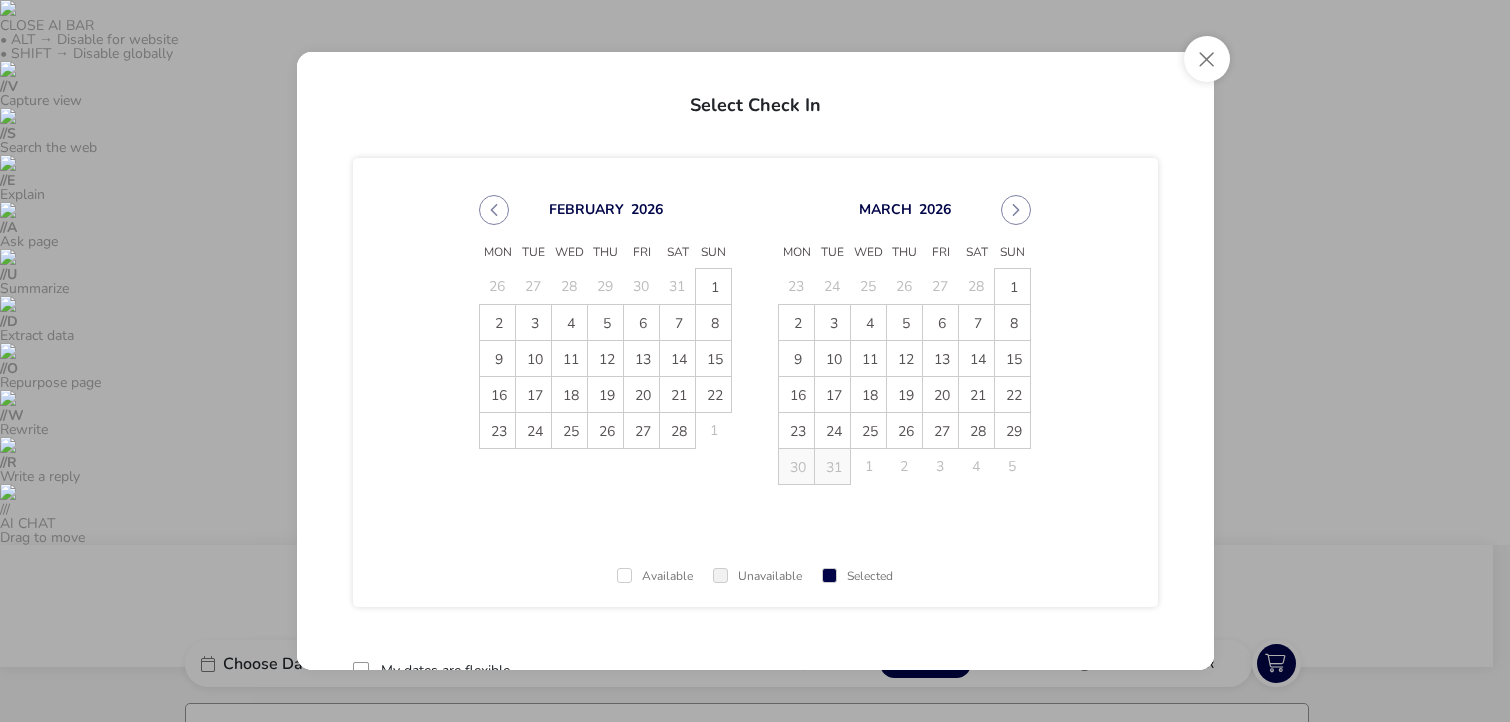 click at bounding box center (1016, 210) 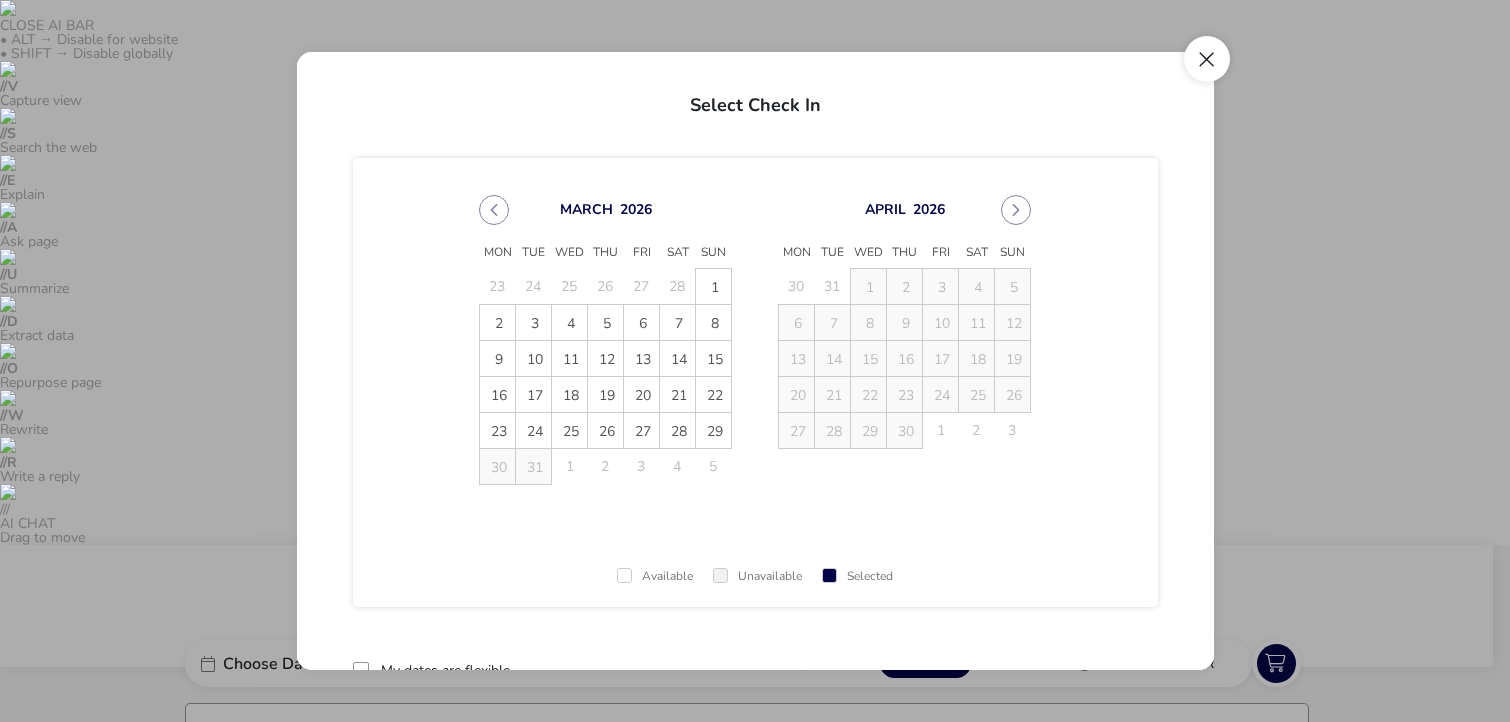 click at bounding box center (1207, 59) 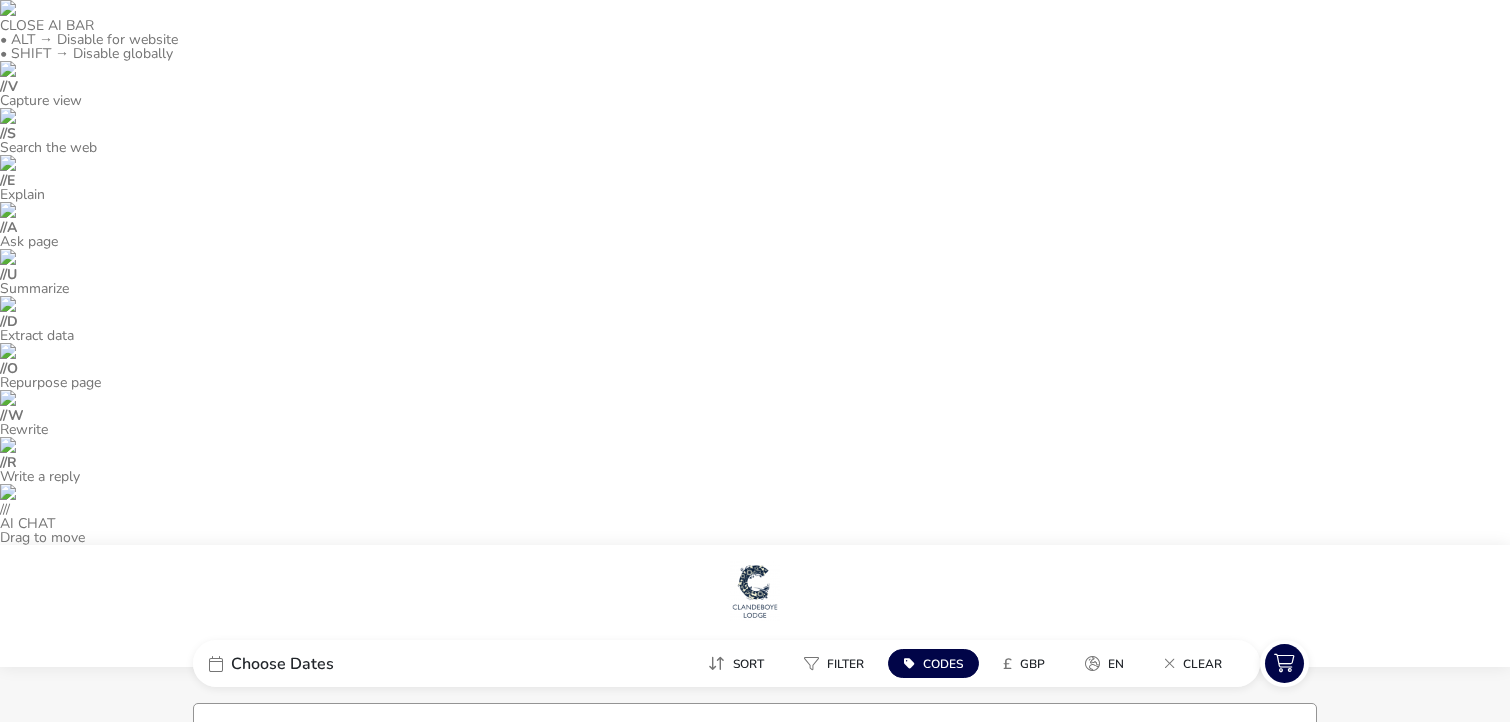 click on "Codes" 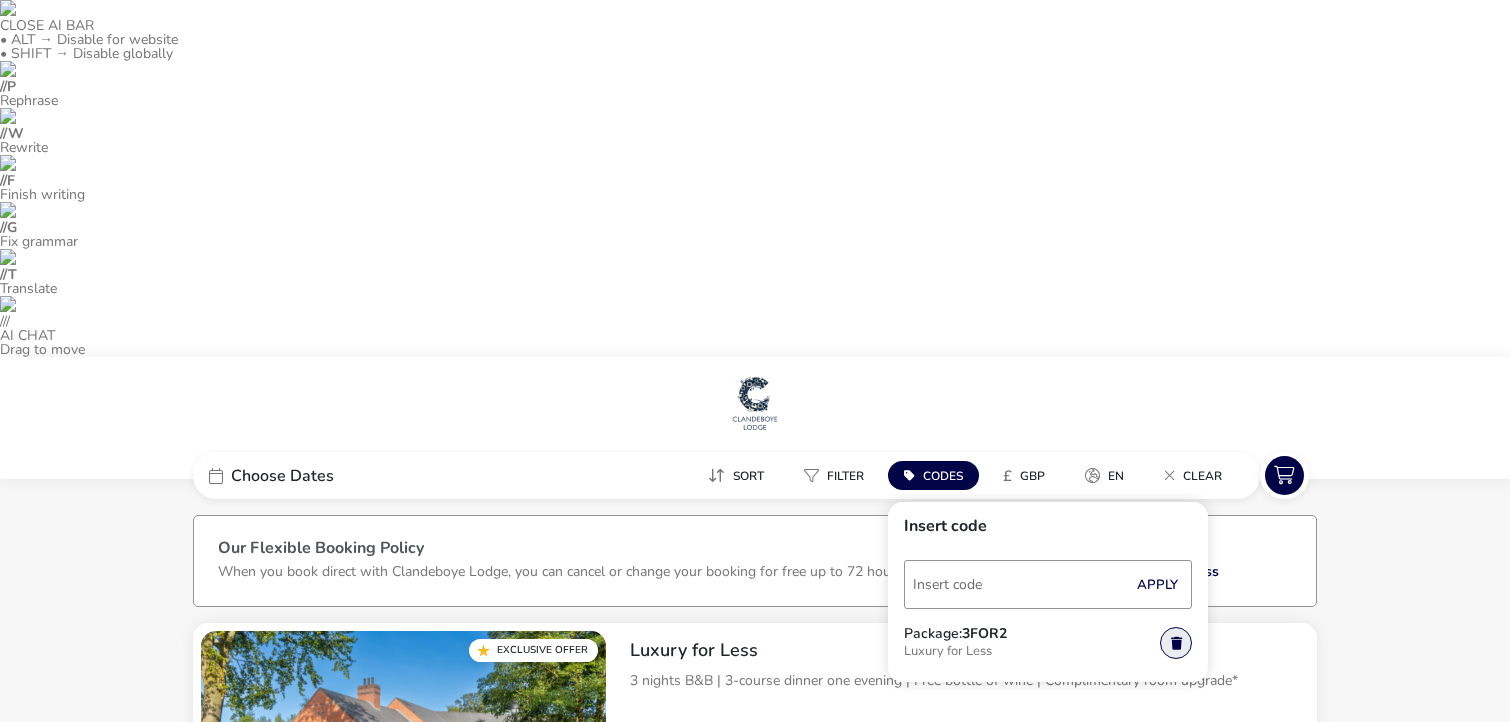 click at bounding box center (1176, 643) 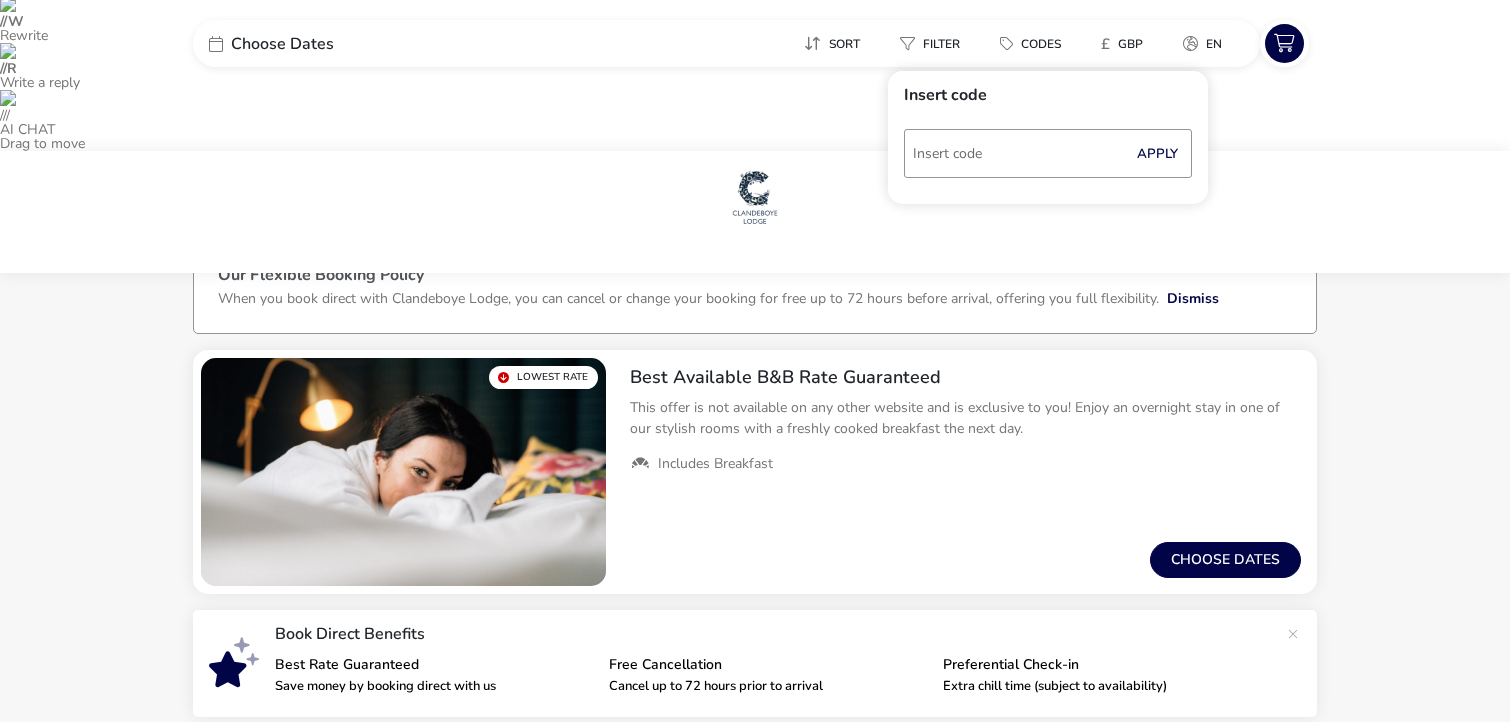 scroll, scrollTop: 447, scrollLeft: 0, axis: vertical 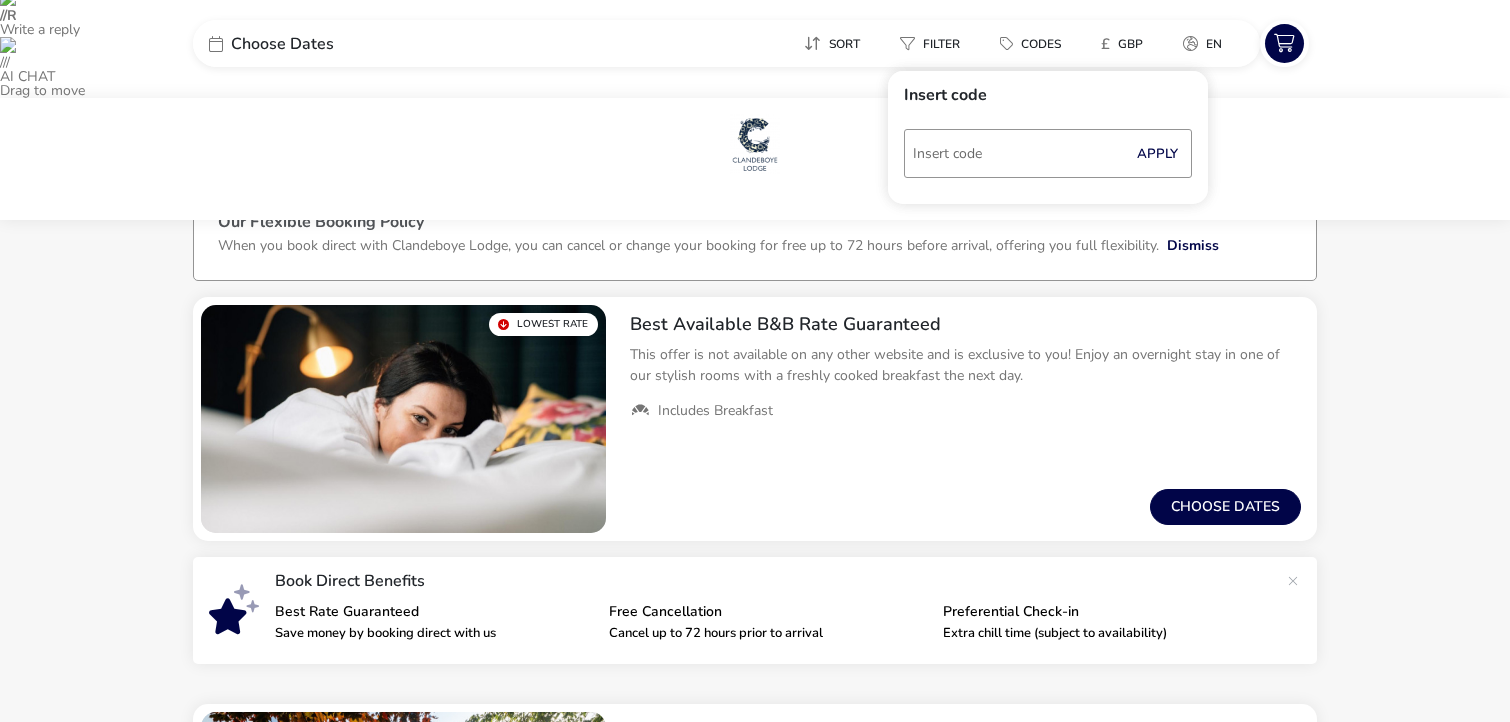 click on "Choose Dates Sort Filter Codes £ GBP en Insert code  Apply  Our Flexible Booking Policy When you book direct with Clandeboye Lodge, you can cancel or change your booking for free up to 72 hours before arrival, offering you full flexibility.   Dismiss   Lowest Rate  Best Available B&B Rate Guaranteed This offer is not available on any other website and is exclusive to you! Enjoy an overnight stay in one of our stylish rooms with a freshly cooked breakfast the next day.    Includes Breakfast  From / Total Price  £0  Choose dates   Book Direct Benefits  Best Rate Guaranteed Save money by booking direct with us Free Cancellation Cancel up to 72 hours prior to arrival Preferential Check-in Extra chill time (subject to availability) Savouring Summer 2 nights B&B | 3-course dinner one evening | Glass of prosecco | Free bottle of wine
Includes Breakfast Free Bottle of Wine Includes Dinner(s)  From / Total Price  £0  Choose dates   Exclusive Offer  Luxury for Less Includes Breakfast Includes Dinner(s) £0 £0" 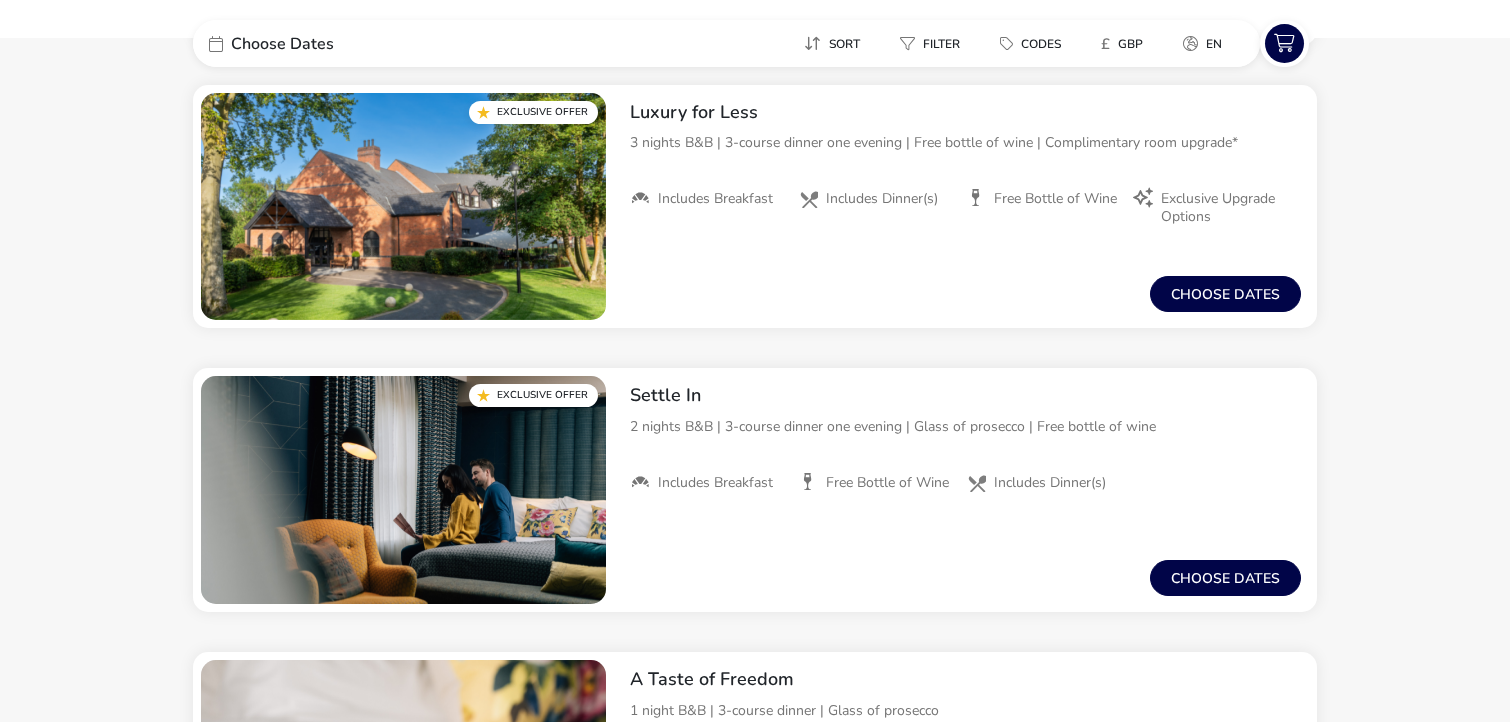 scroll, scrollTop: 0, scrollLeft: 0, axis: both 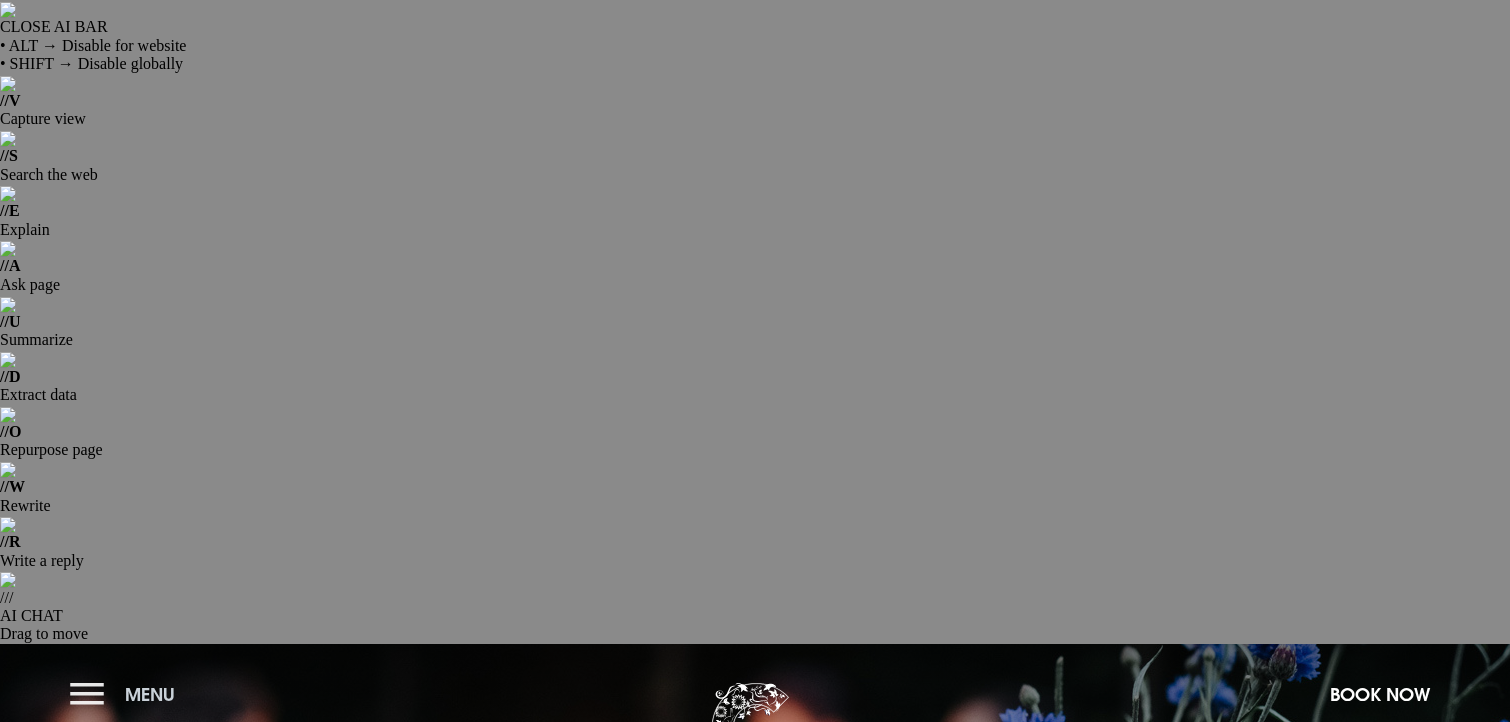 click on "Menu" at bounding box center [127, 694] 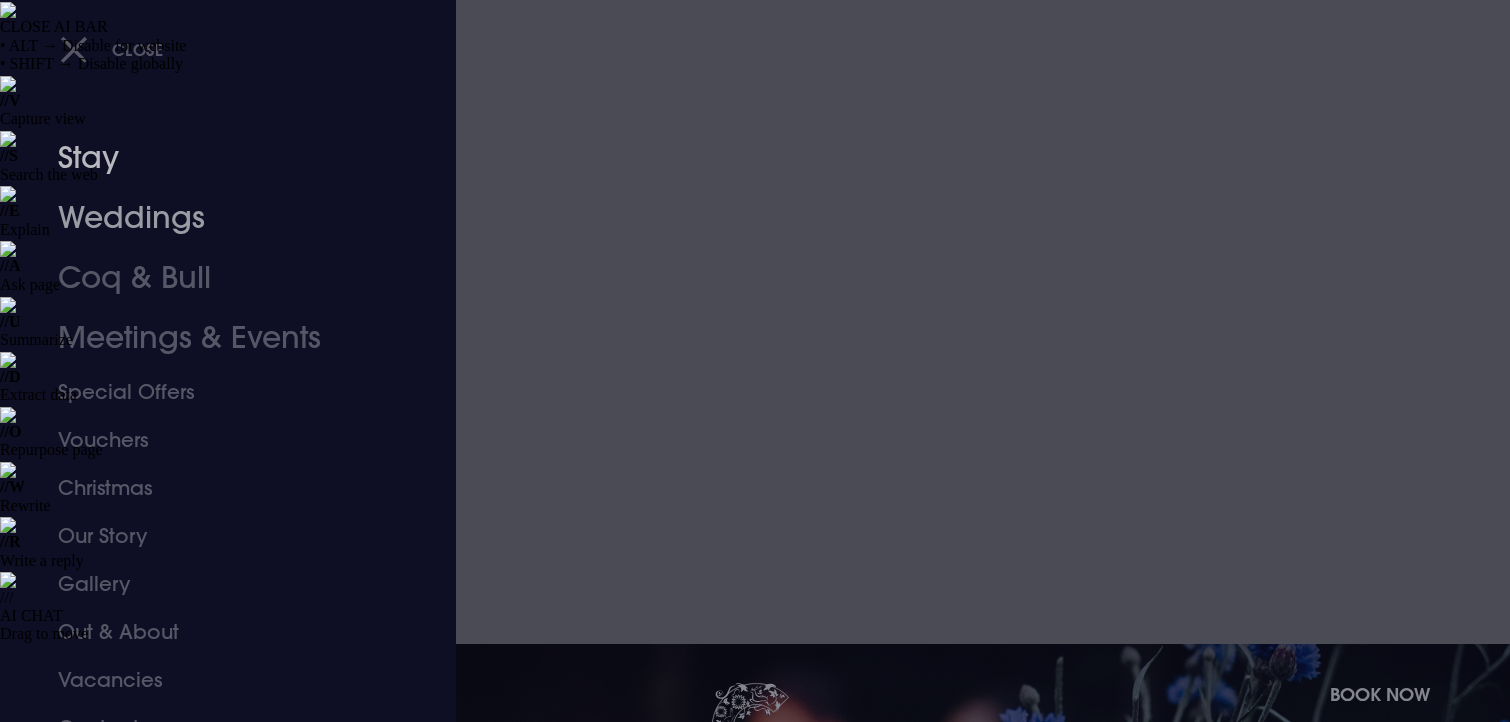 click on "Stay" at bounding box center (216, 158) 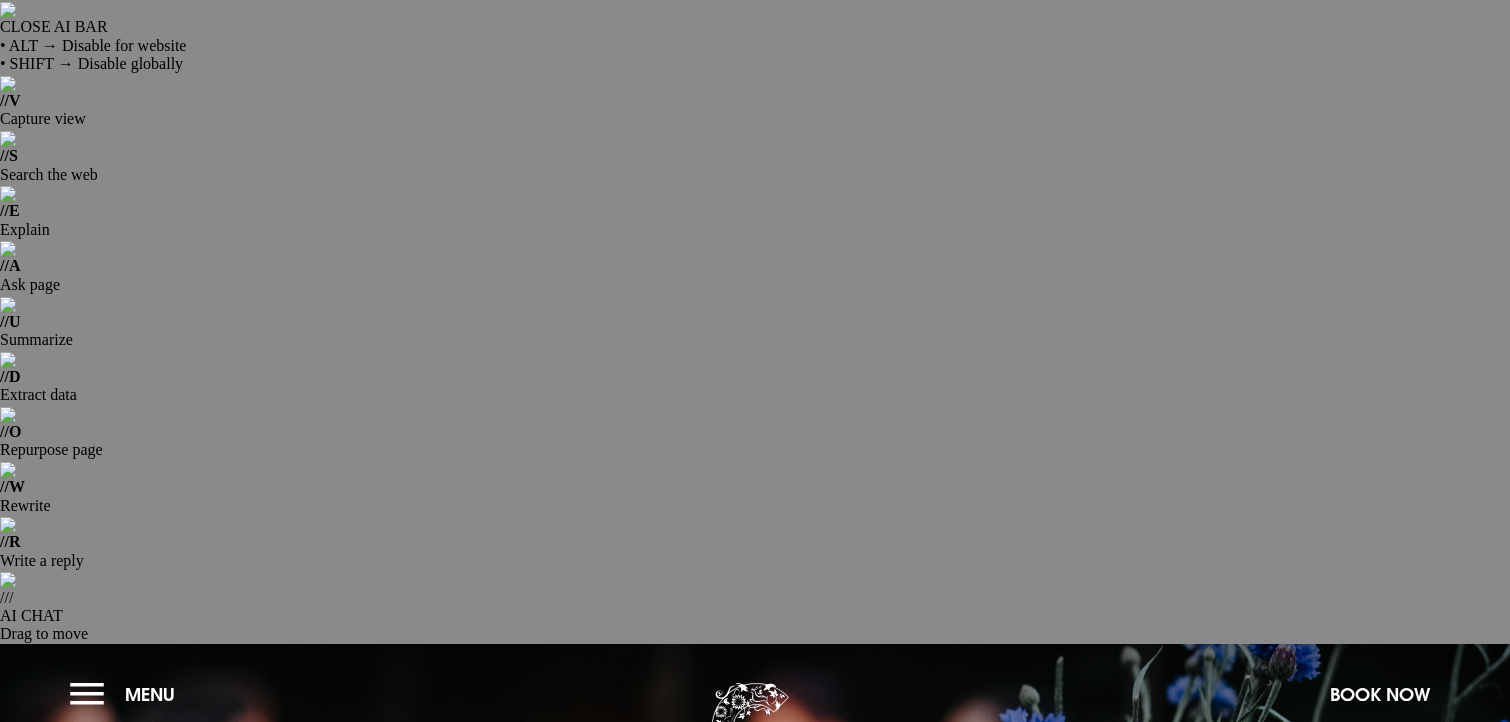 scroll, scrollTop: 0, scrollLeft: 0, axis: both 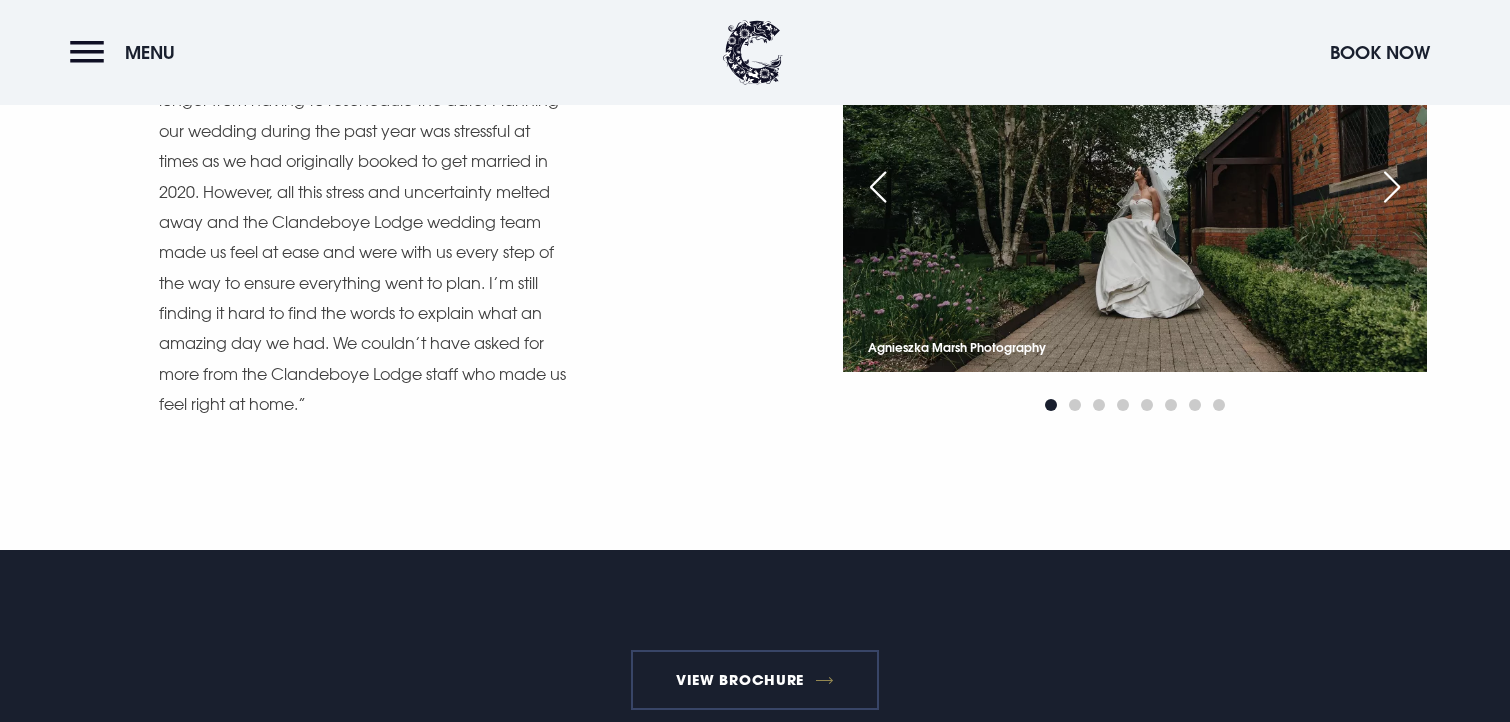click on "VIEW BROCHURE" at bounding box center [755, 680] 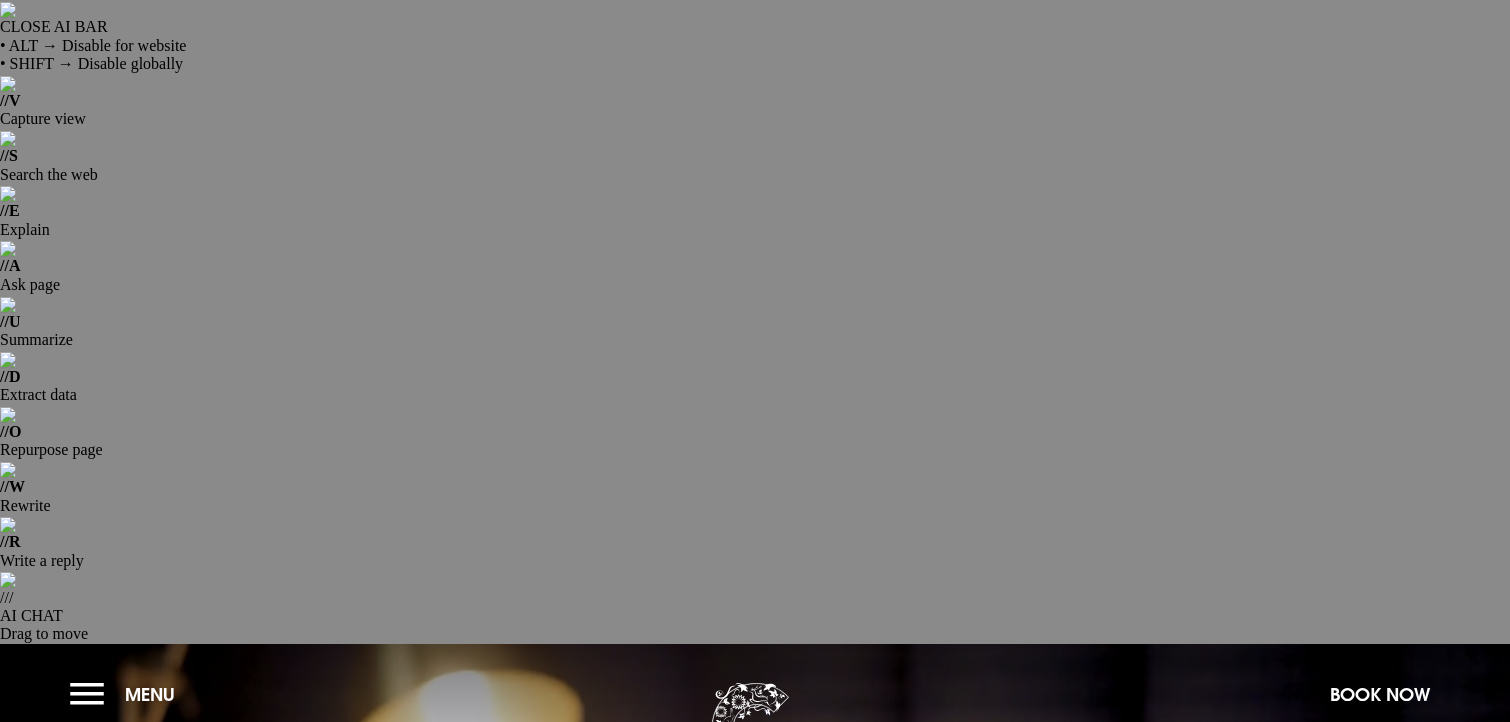 scroll, scrollTop: 0, scrollLeft: 0, axis: both 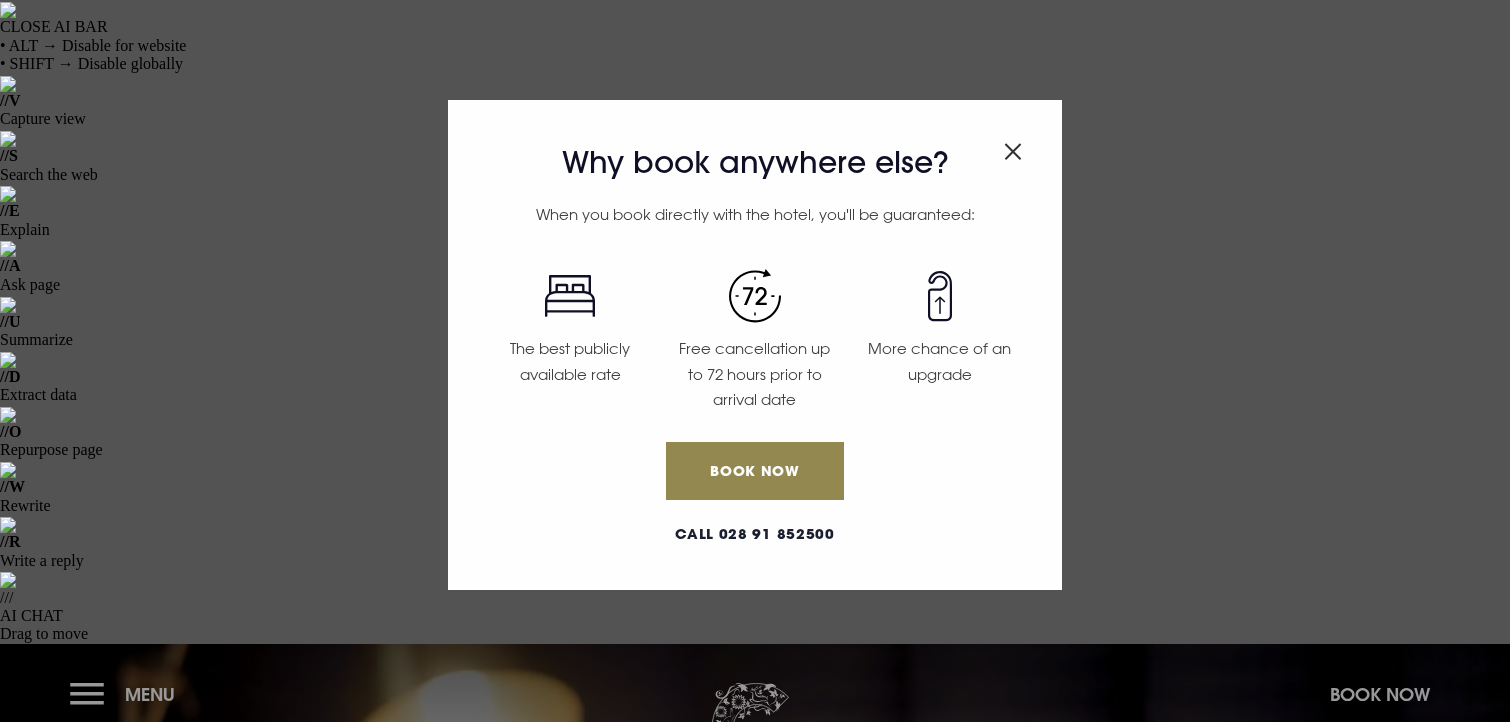 click at bounding box center (1013, 151) 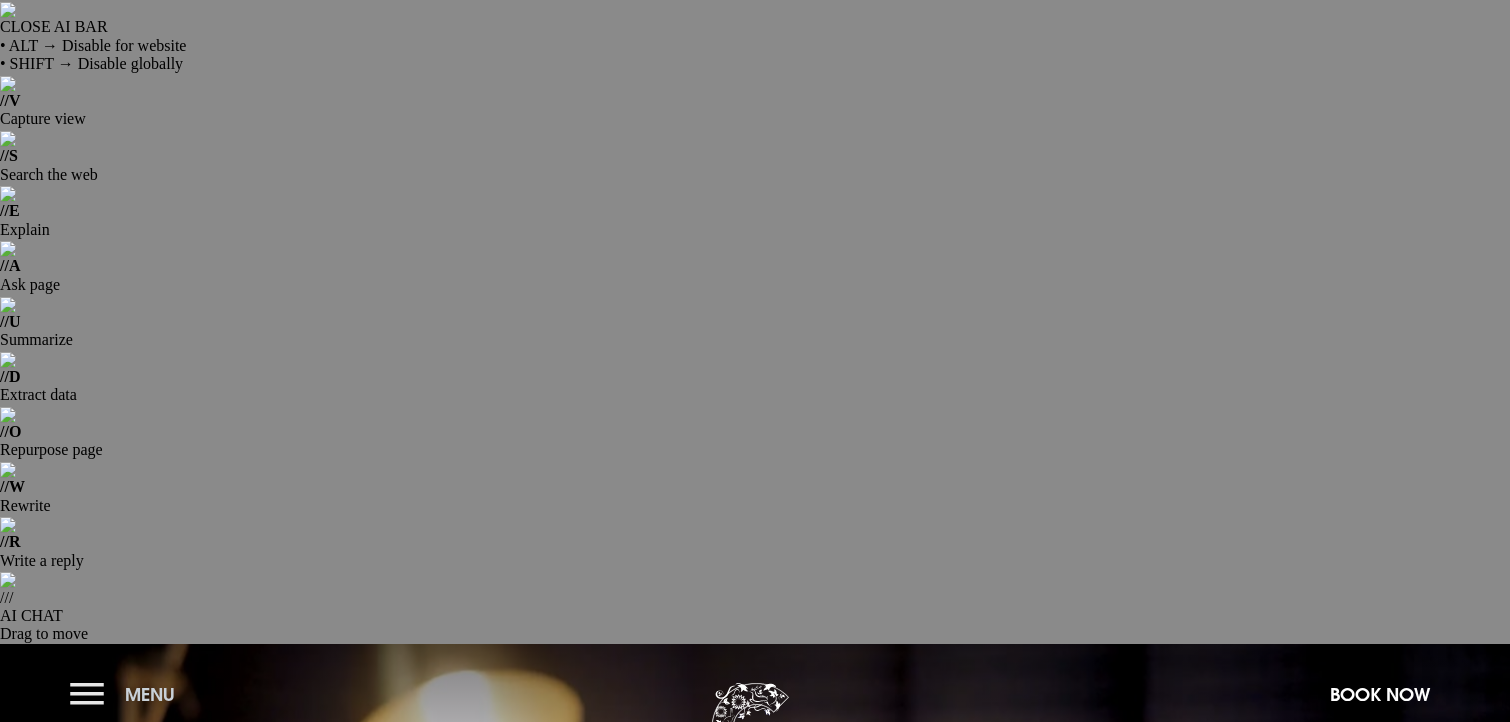 click on "Menu" at bounding box center (150, 694) 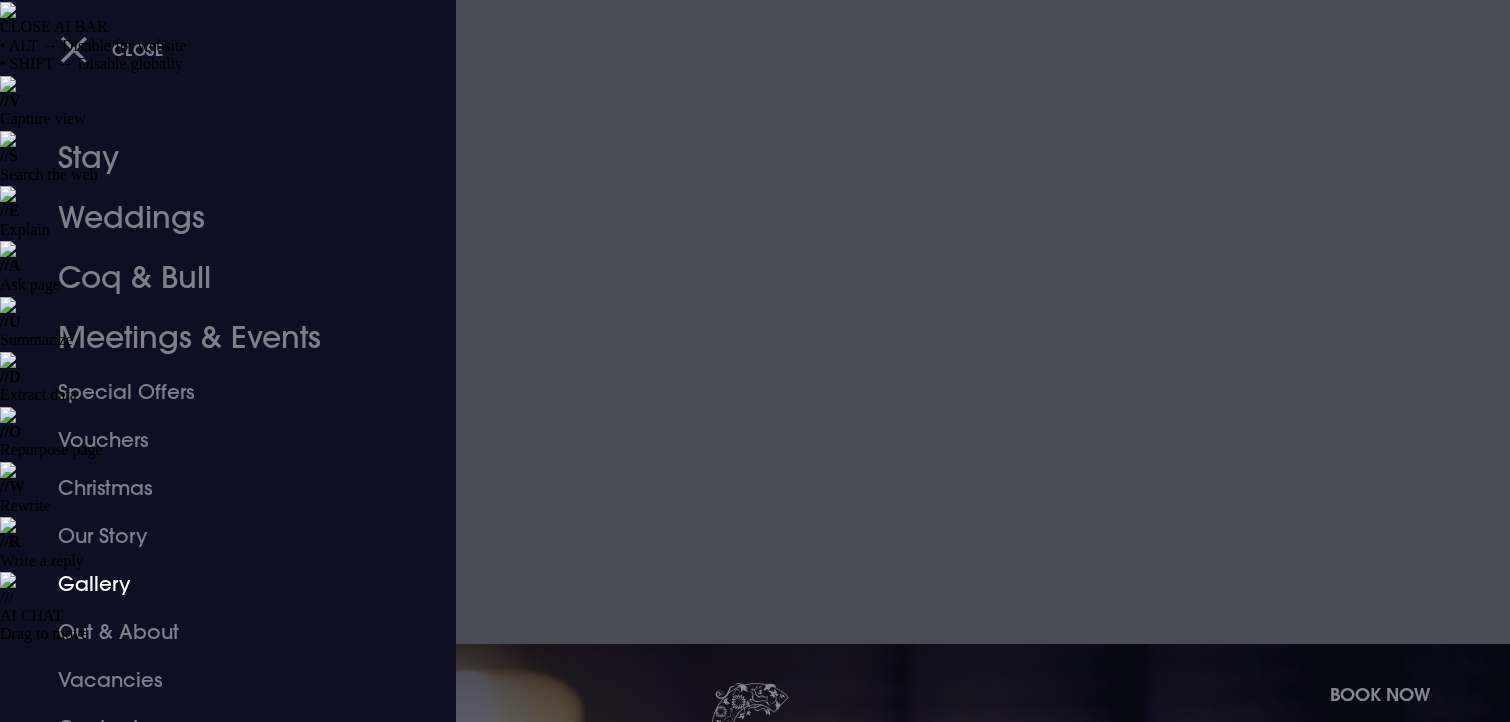 scroll, scrollTop: 30, scrollLeft: 0, axis: vertical 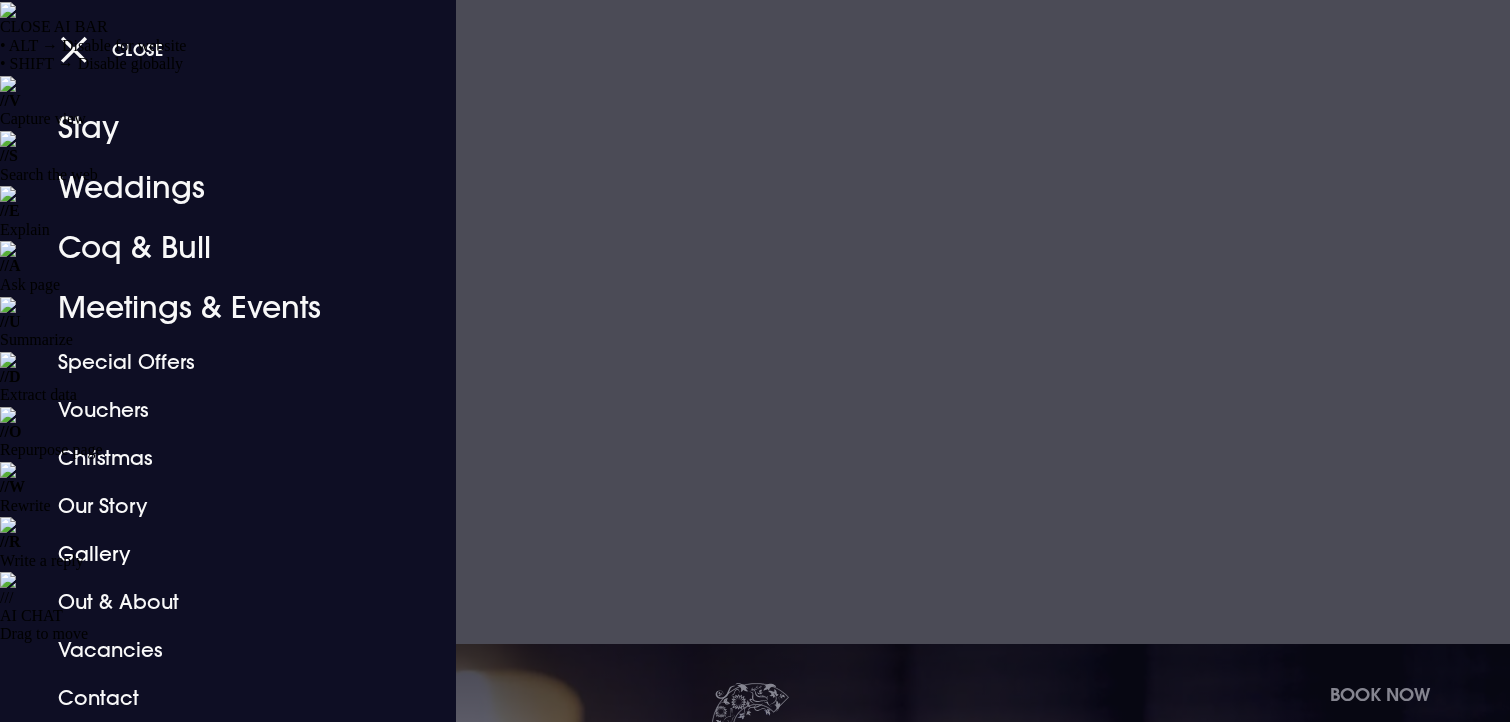 click at bounding box center (755, 361) 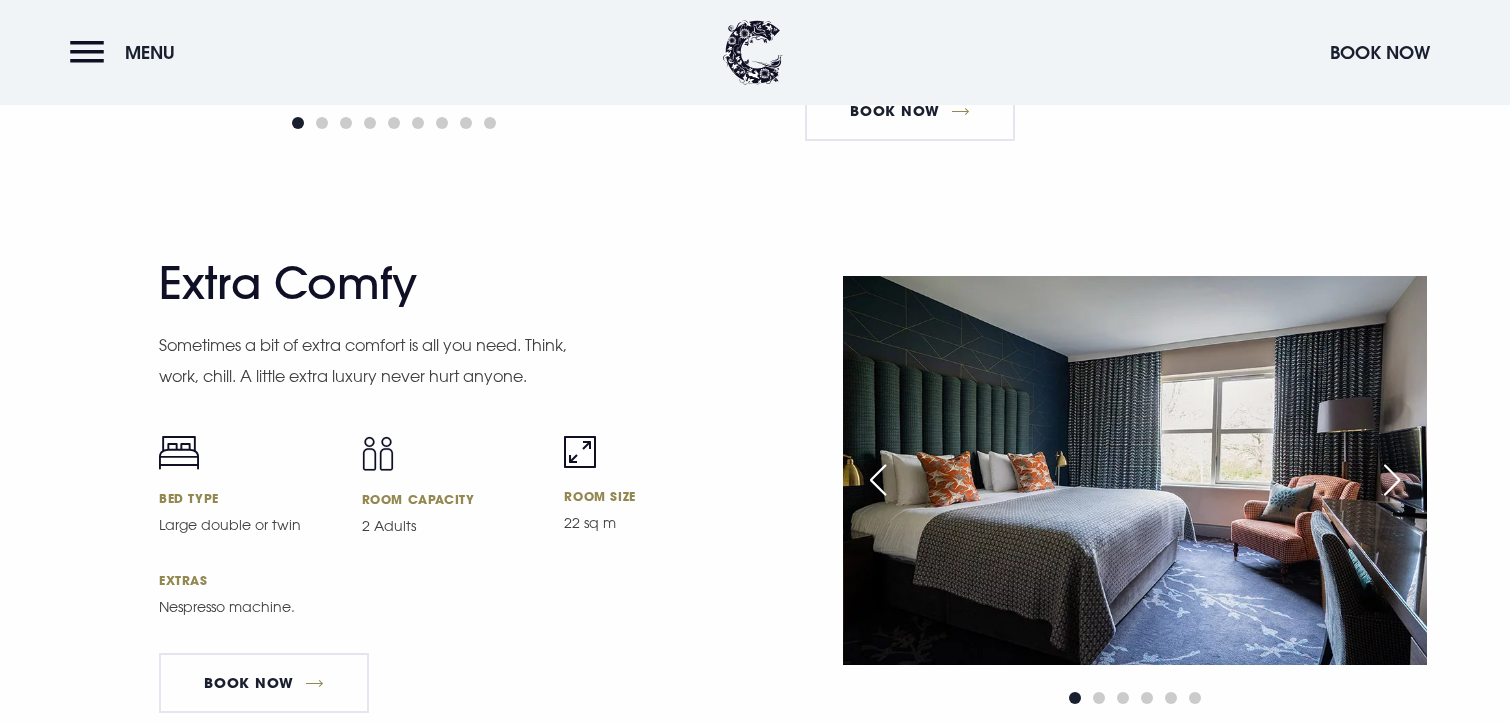 scroll, scrollTop: 6357, scrollLeft: 0, axis: vertical 